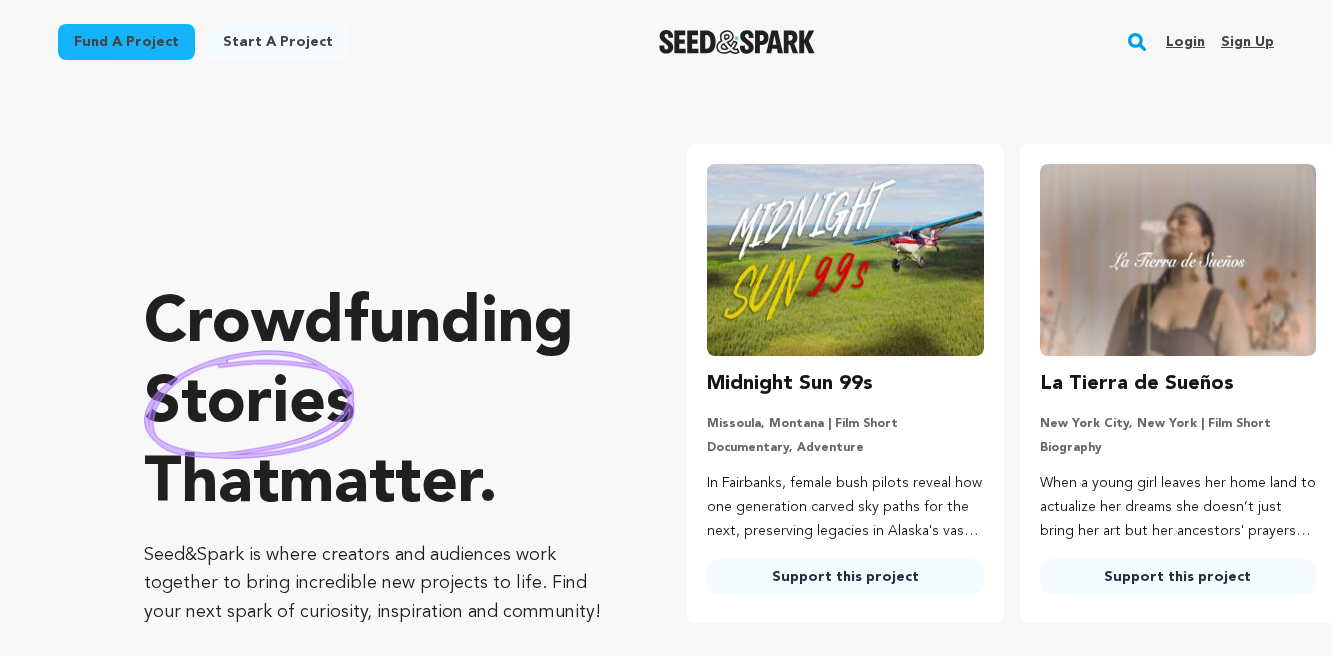 scroll, scrollTop: 0, scrollLeft: 0, axis: both 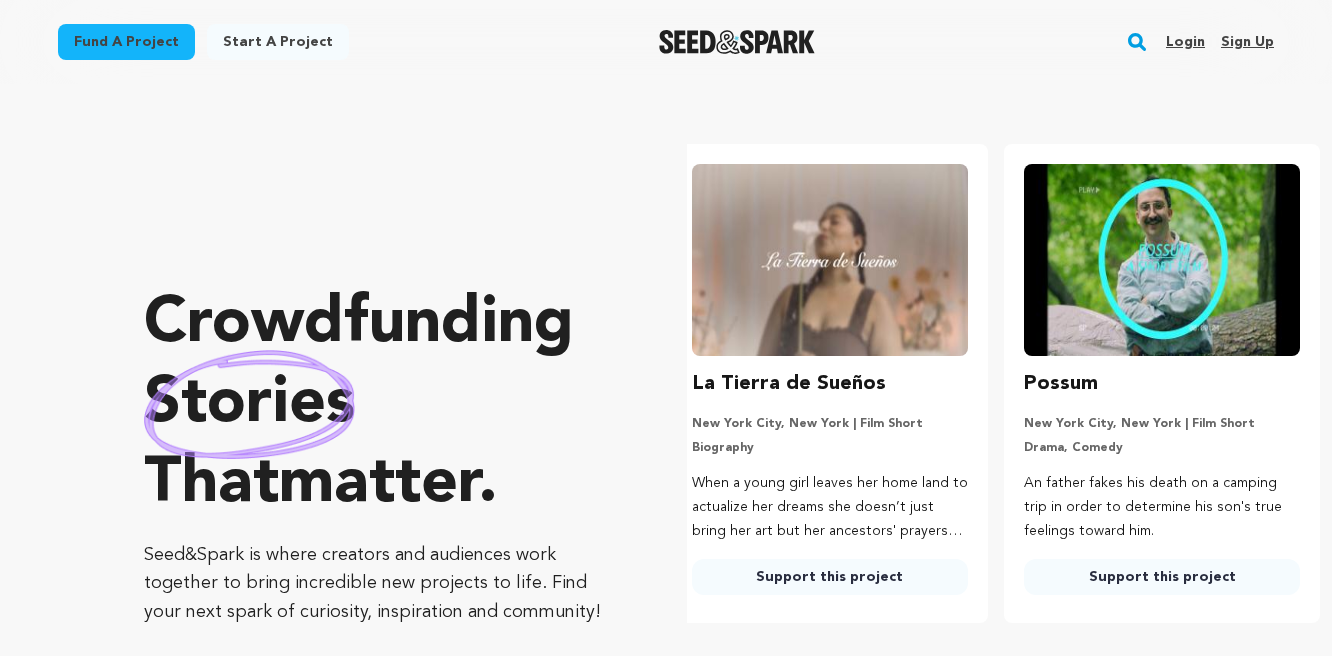 click on "Login" at bounding box center (1185, 42) 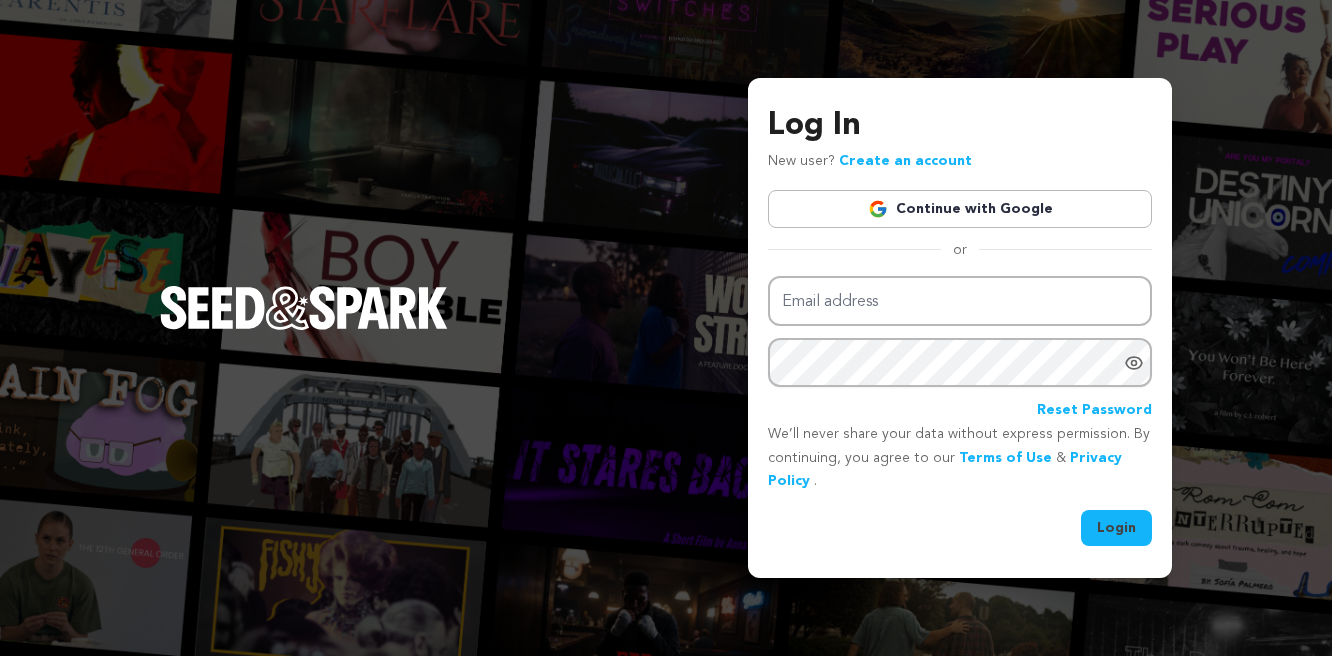 scroll, scrollTop: 0, scrollLeft: 0, axis: both 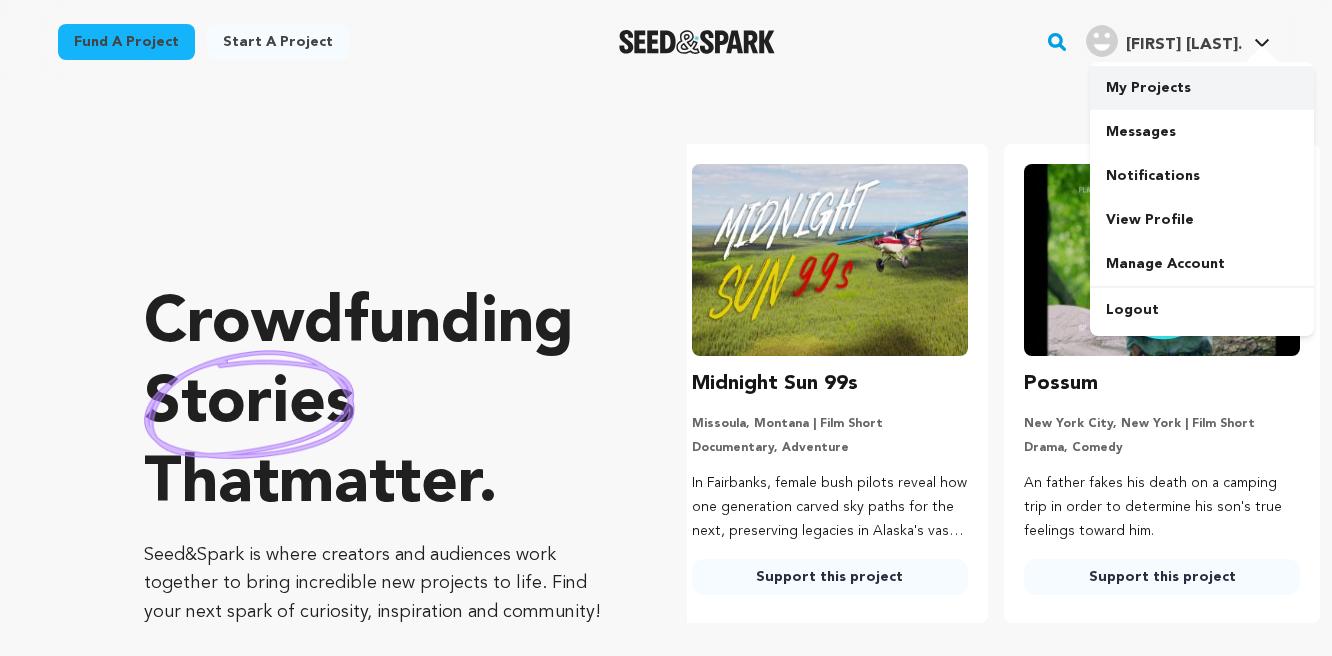 click on "My Projects" at bounding box center (1202, 88) 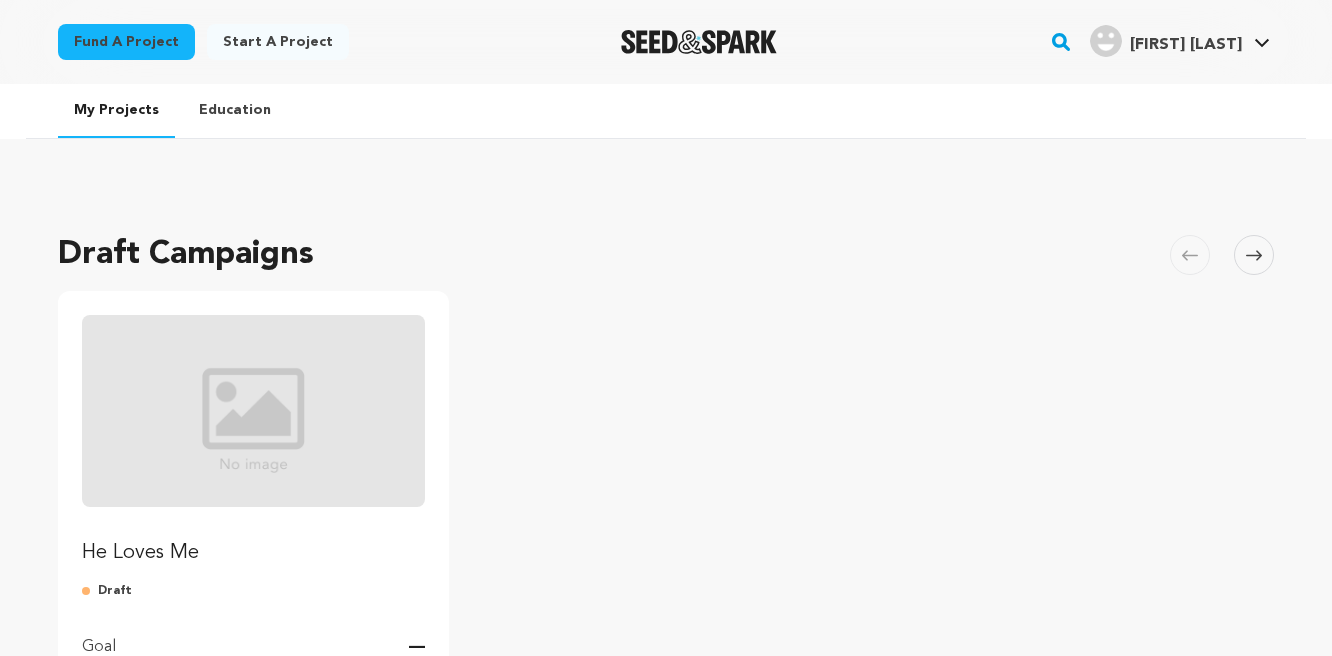 scroll, scrollTop: 0, scrollLeft: 0, axis: both 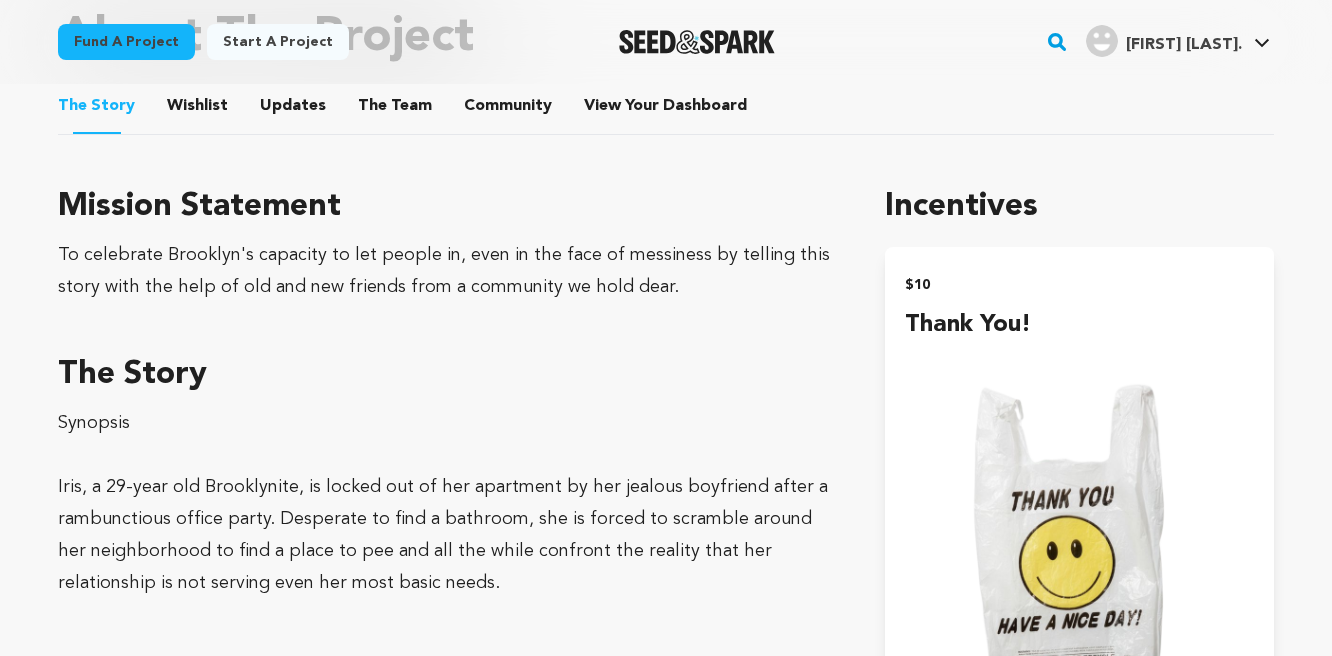 click on "The Team" at bounding box center [395, 110] 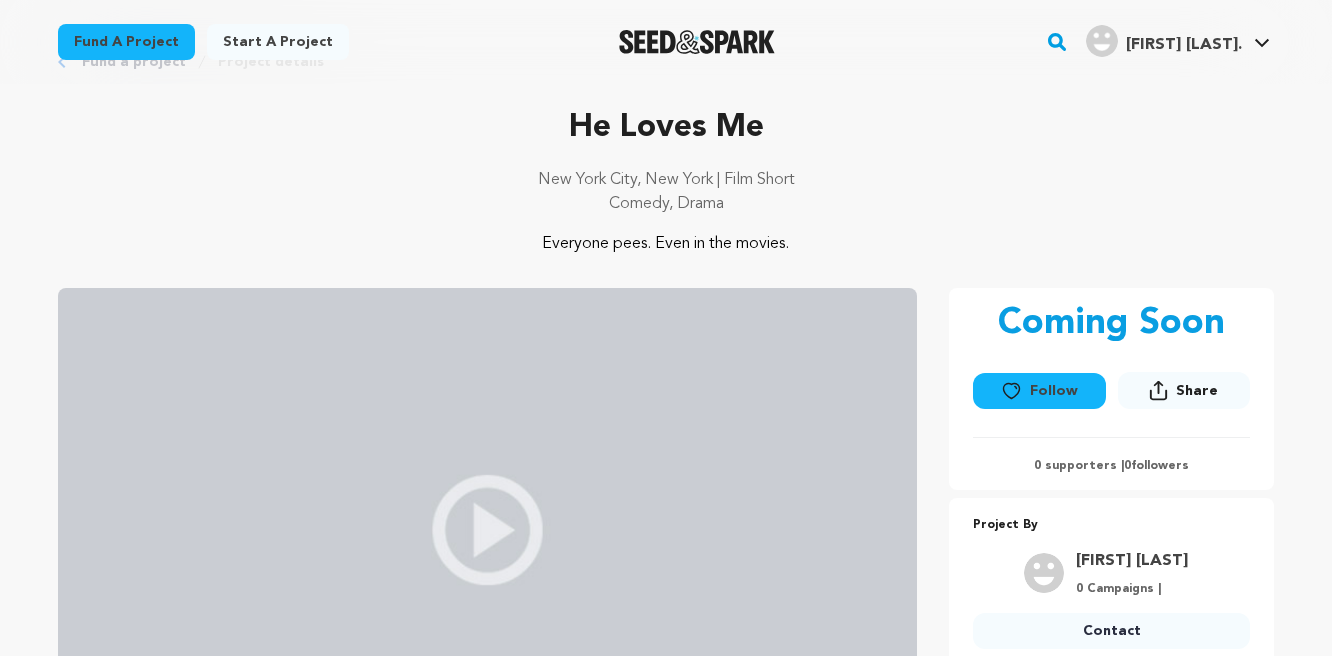 scroll, scrollTop: 0, scrollLeft: 0, axis: both 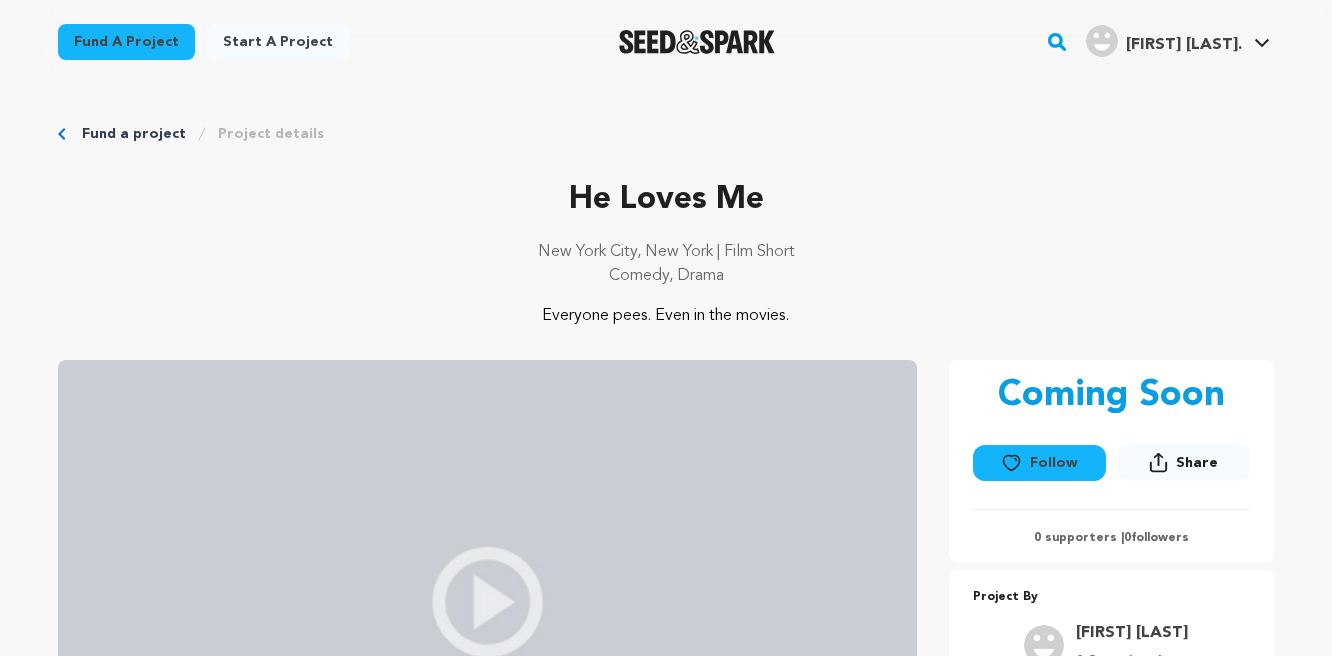 click 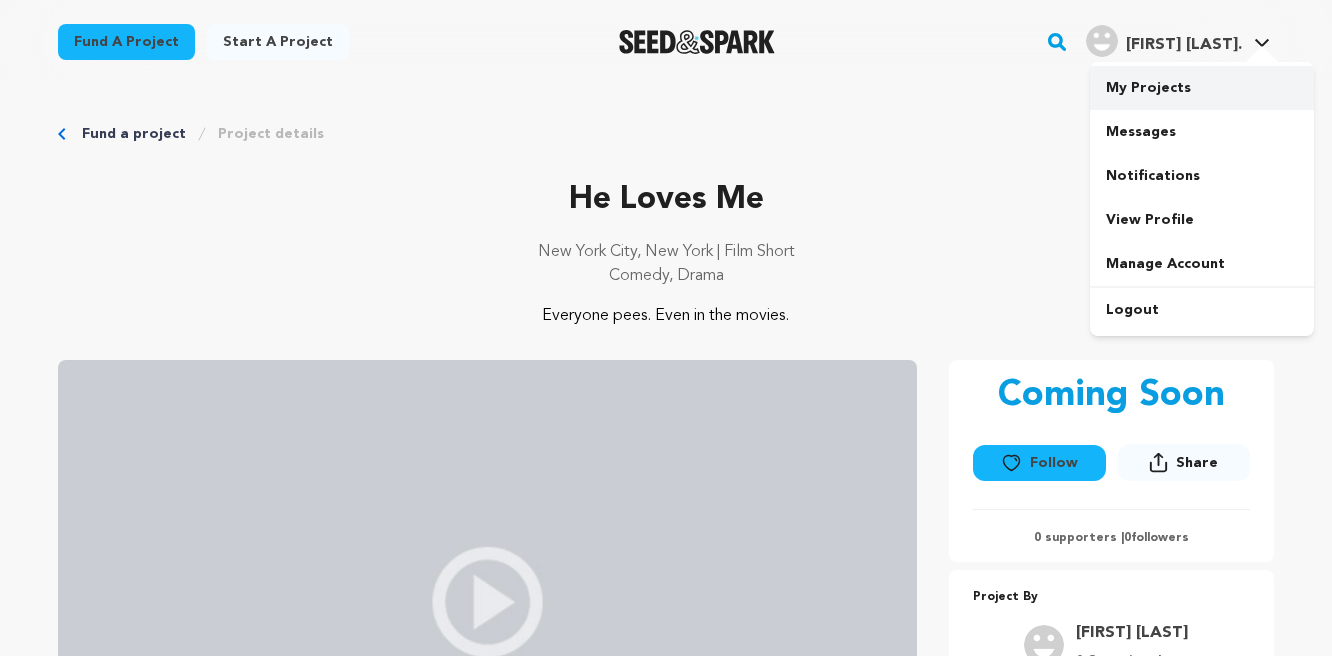 click on "My Projects" at bounding box center (1202, 88) 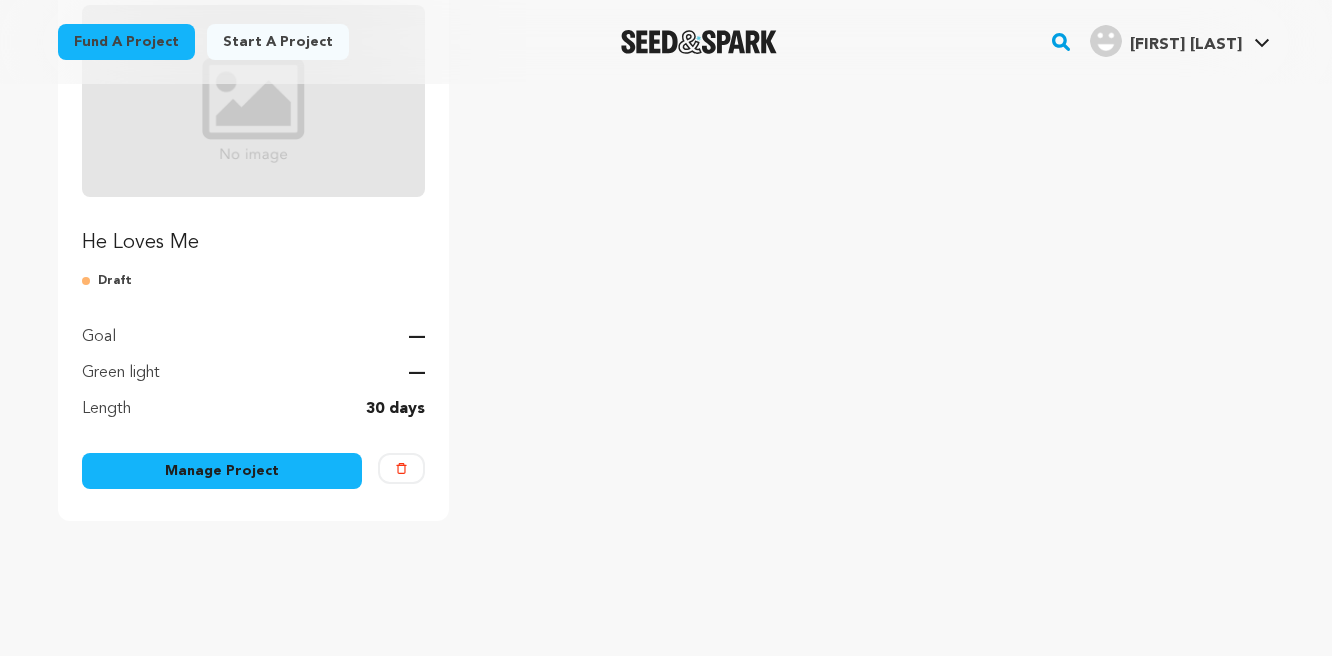 scroll, scrollTop: 378, scrollLeft: 0, axis: vertical 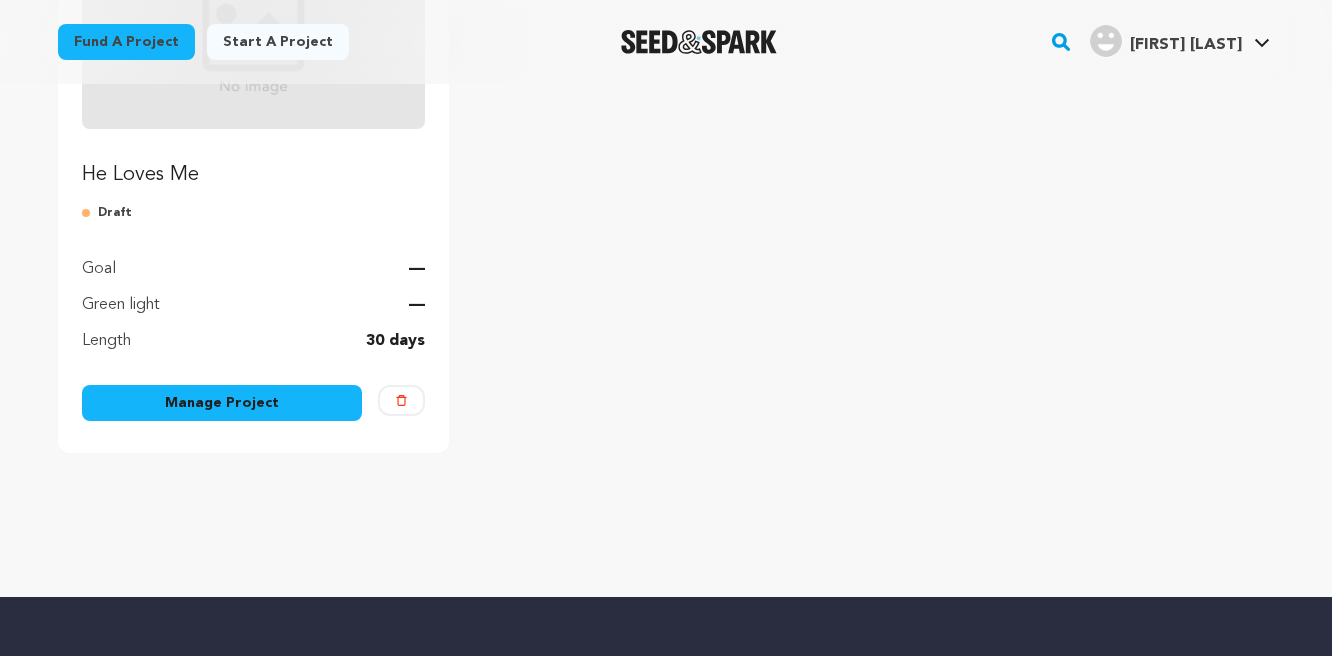 click on "Manage Project" at bounding box center (222, 403) 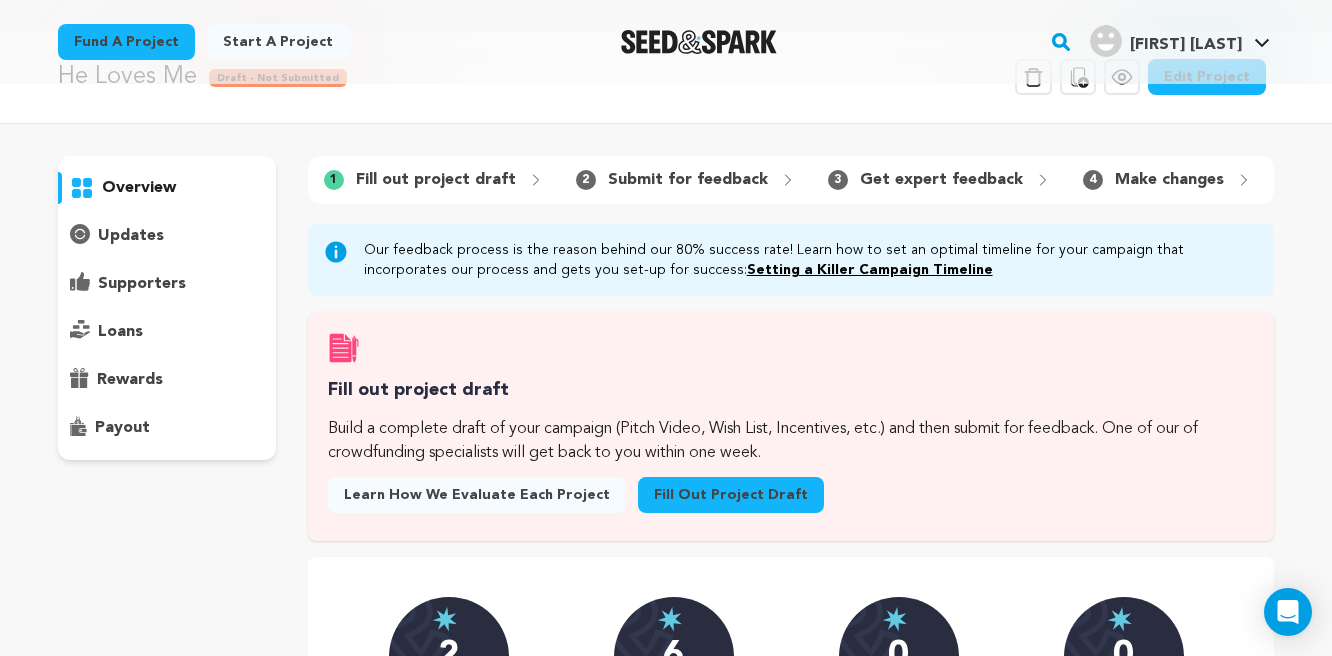 scroll, scrollTop: 0, scrollLeft: 0, axis: both 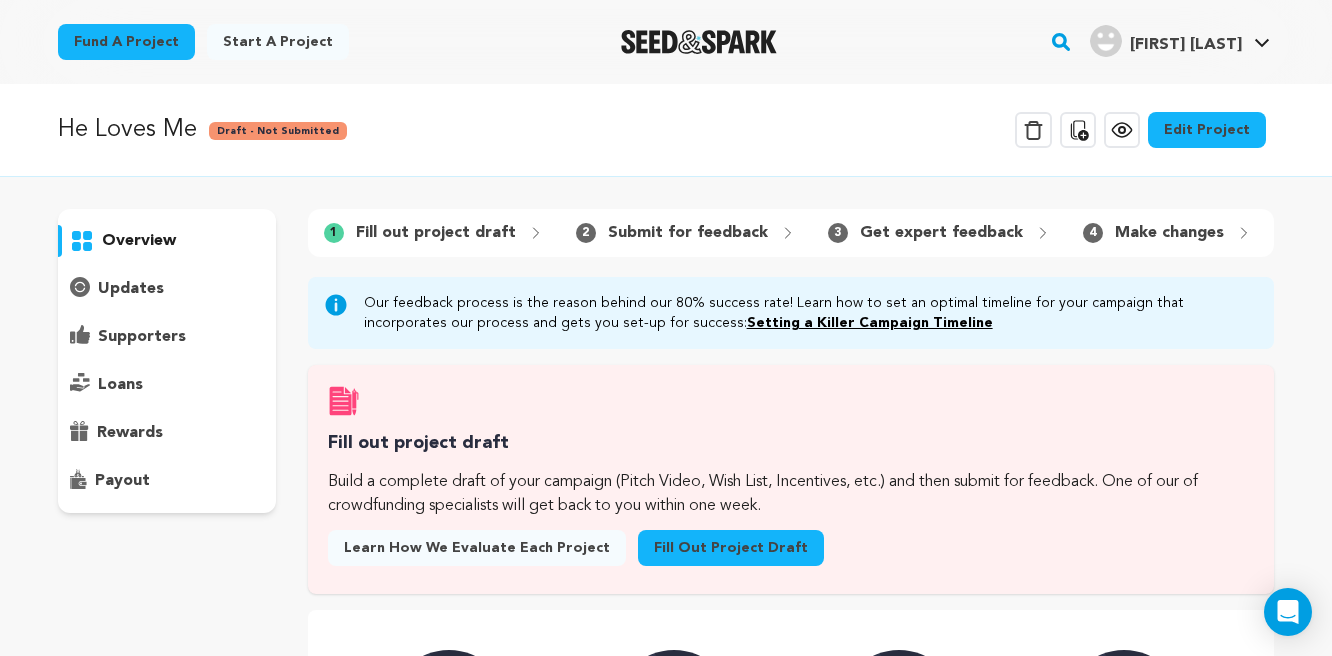 click on "Edit Project" at bounding box center (1207, 130) 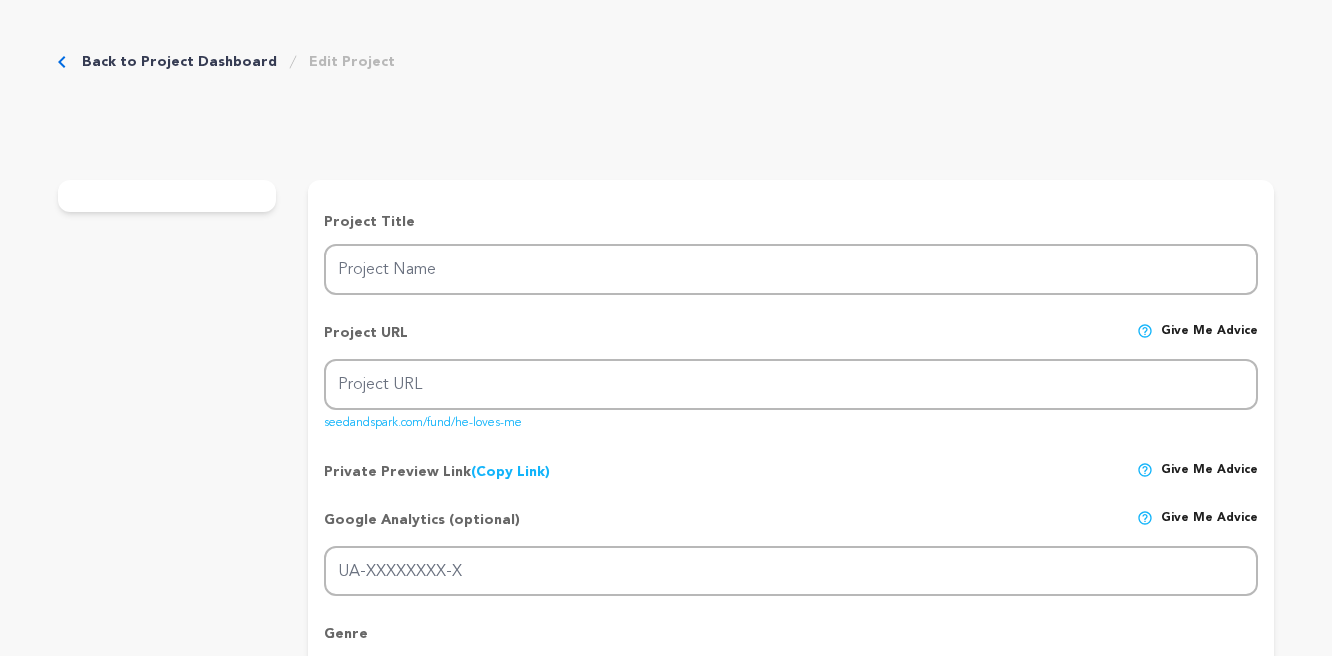 type on "He Loves Me" 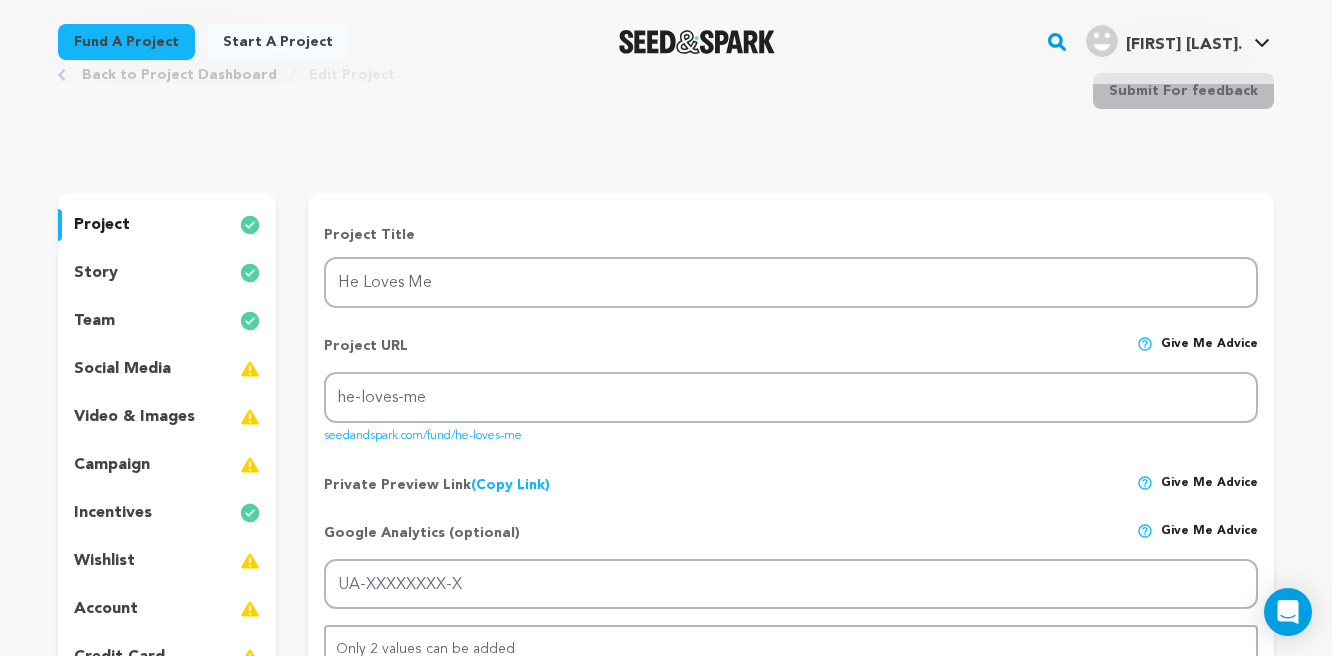 scroll, scrollTop: 65, scrollLeft: 0, axis: vertical 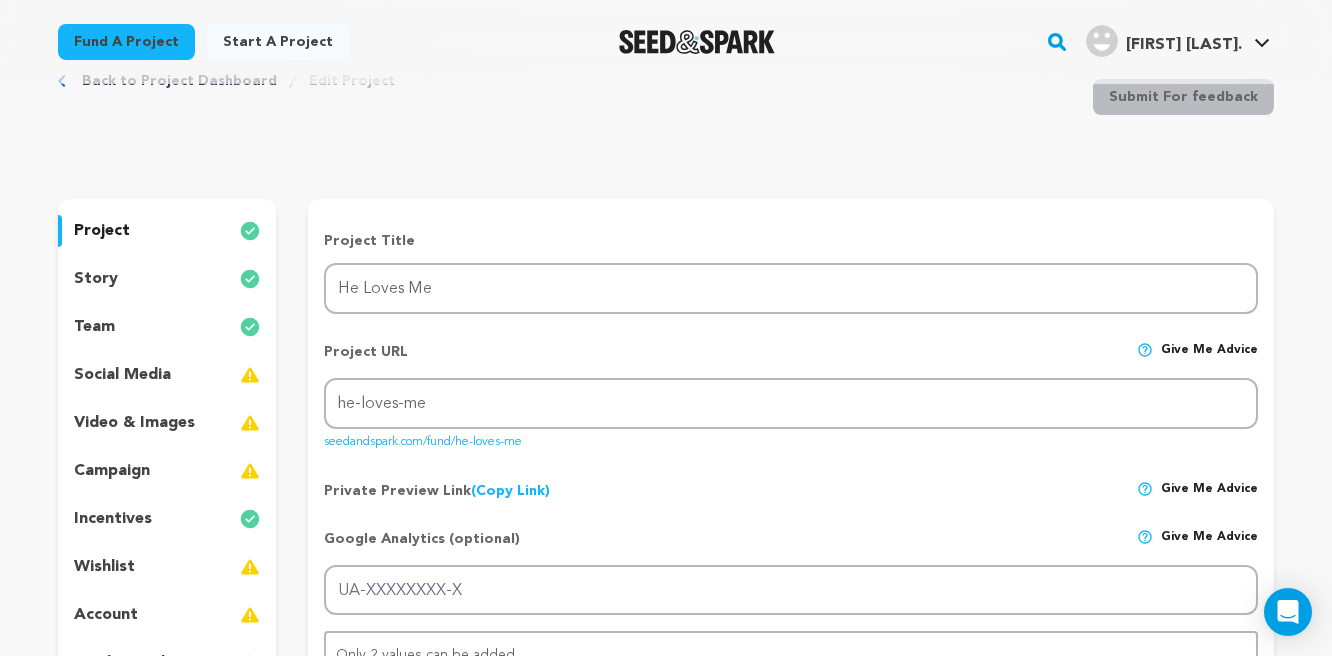 click on "team" at bounding box center (94, 327) 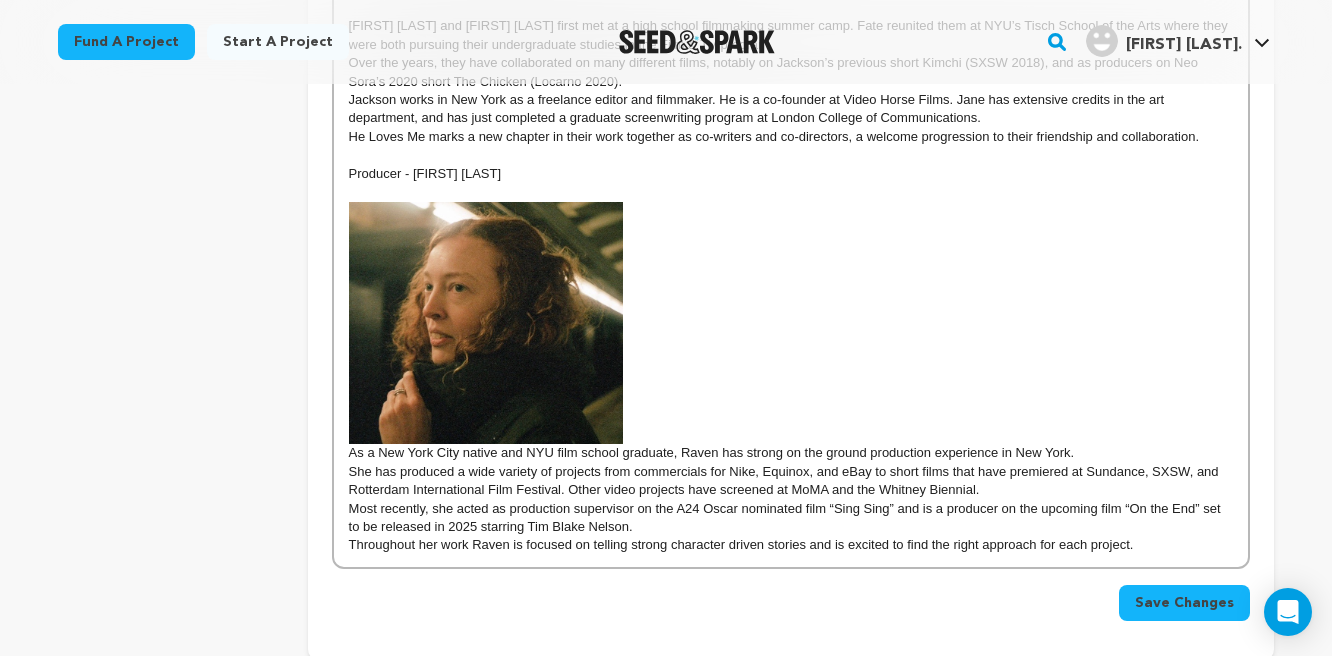 scroll, scrollTop: 1012, scrollLeft: 0, axis: vertical 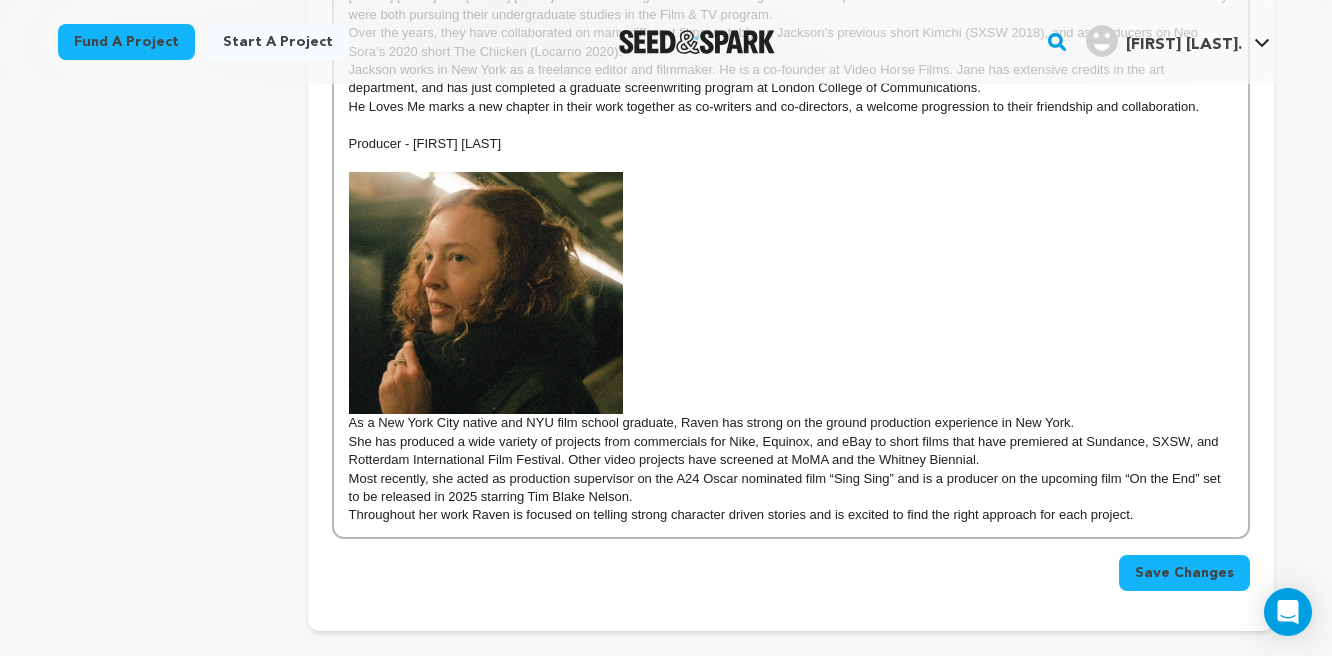 click on "Throughout her work Raven is focused on telling strong character driven stories and is excited to find the right approach for each project." at bounding box center (791, 515) 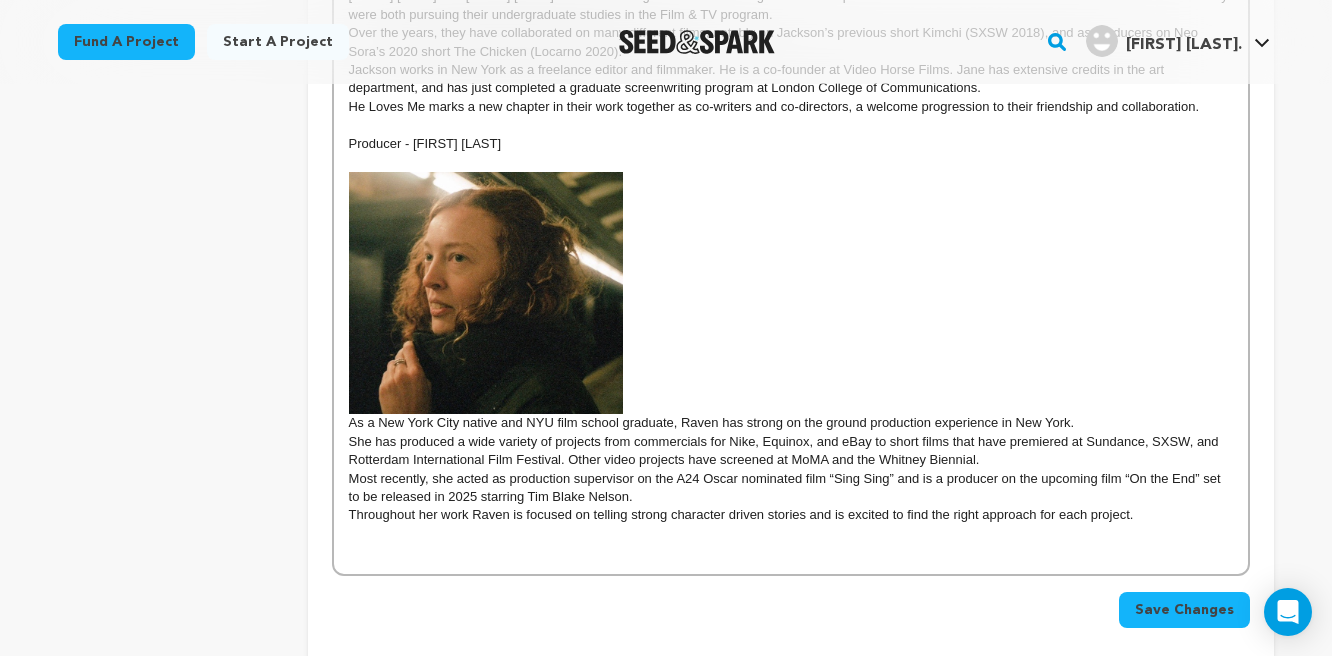 type 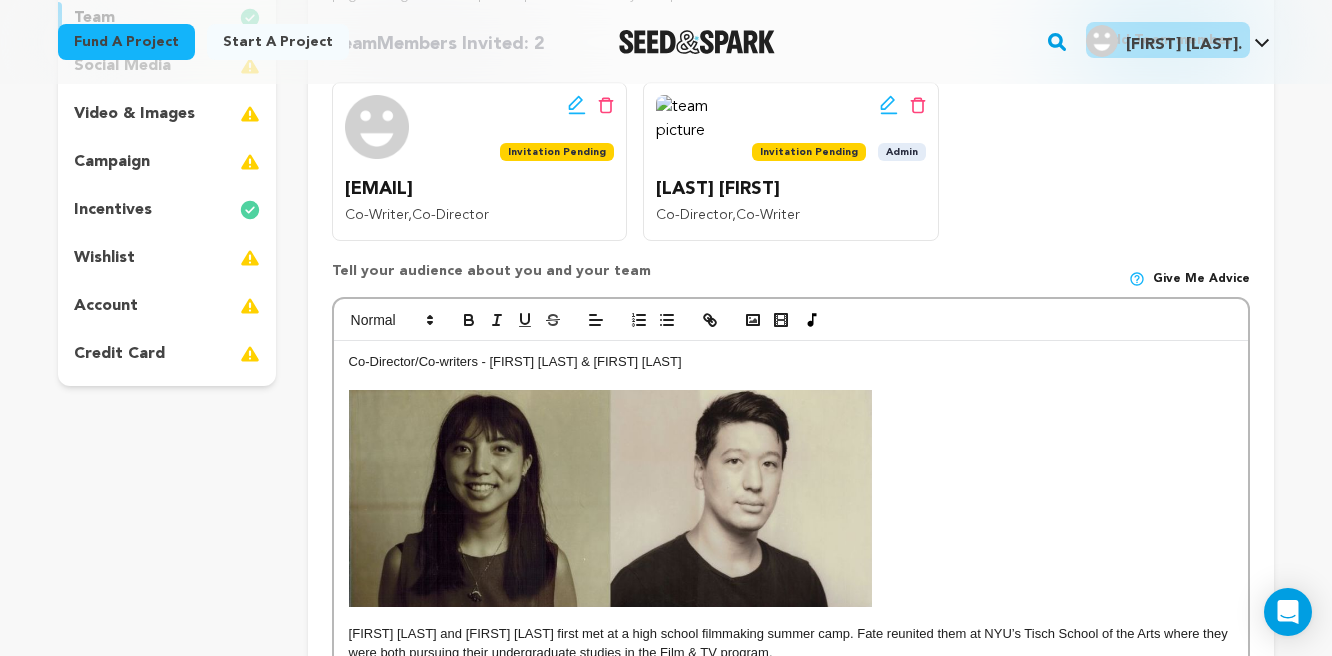 scroll, scrollTop: 368, scrollLeft: 0, axis: vertical 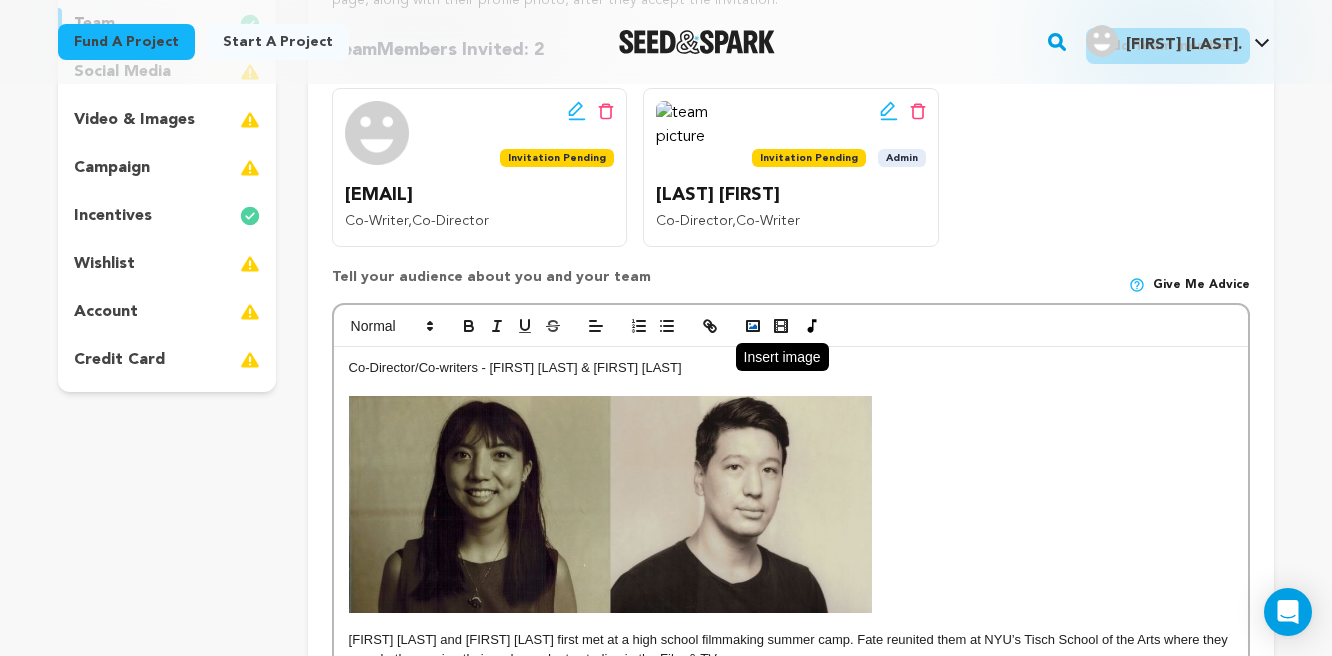 click at bounding box center [753, 326] 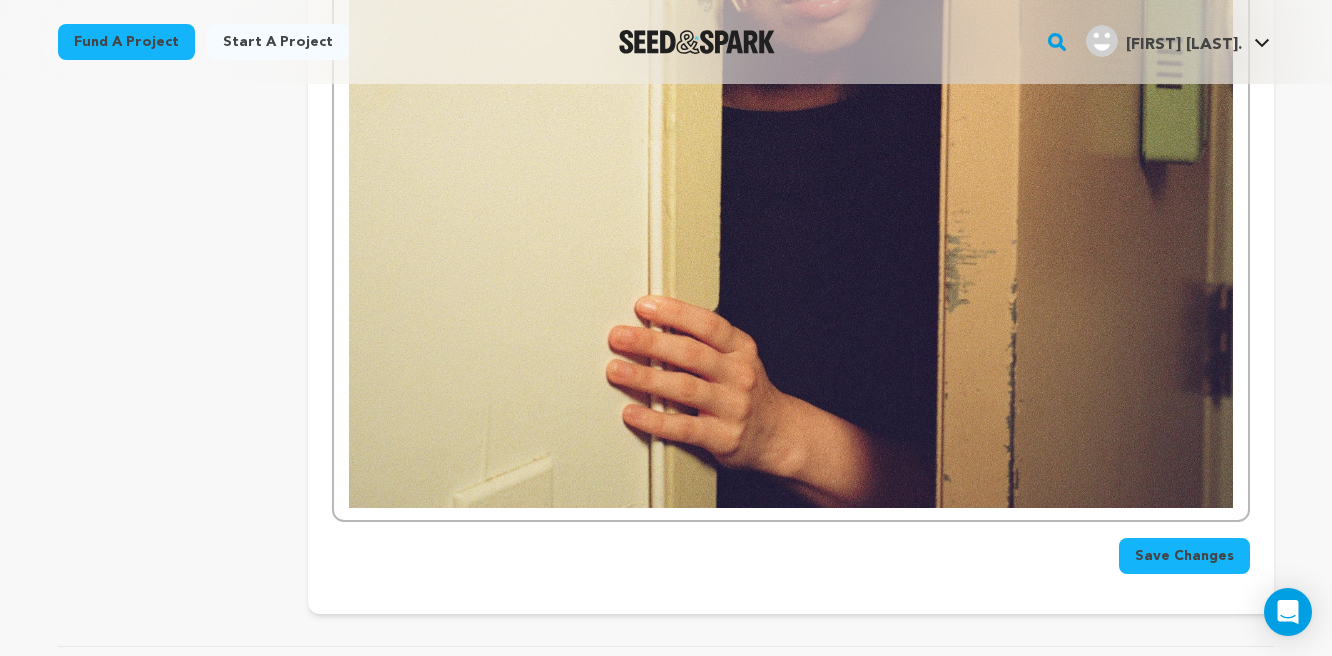 scroll, scrollTop: 2124, scrollLeft: 0, axis: vertical 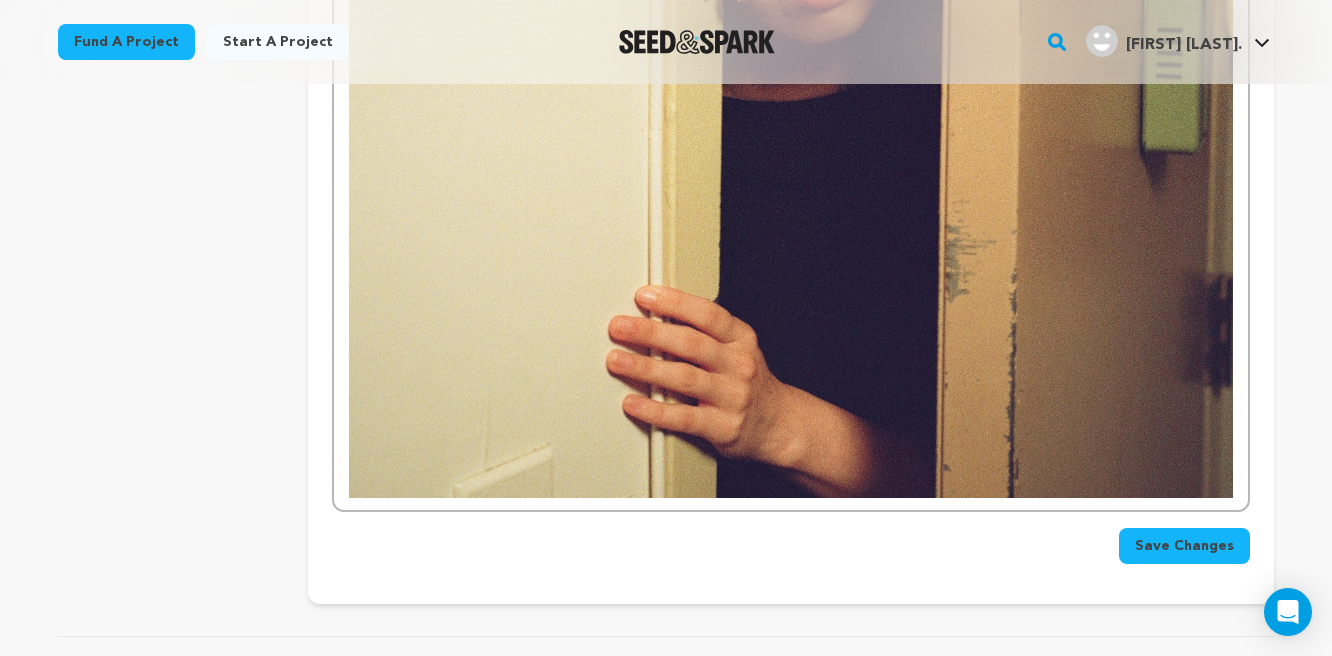 click at bounding box center [791, -17] 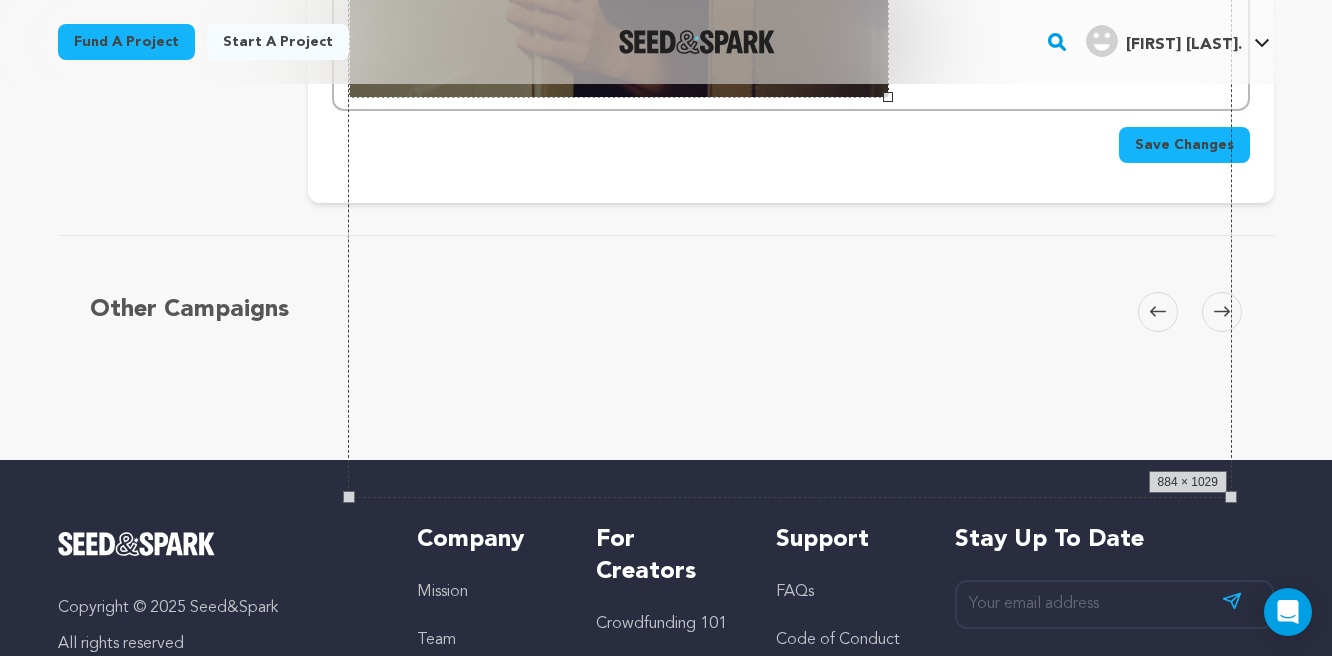 drag, startPoint x: 1232, startPoint y: 499, endPoint x: 888, endPoint y: 89, distance: 535.19714 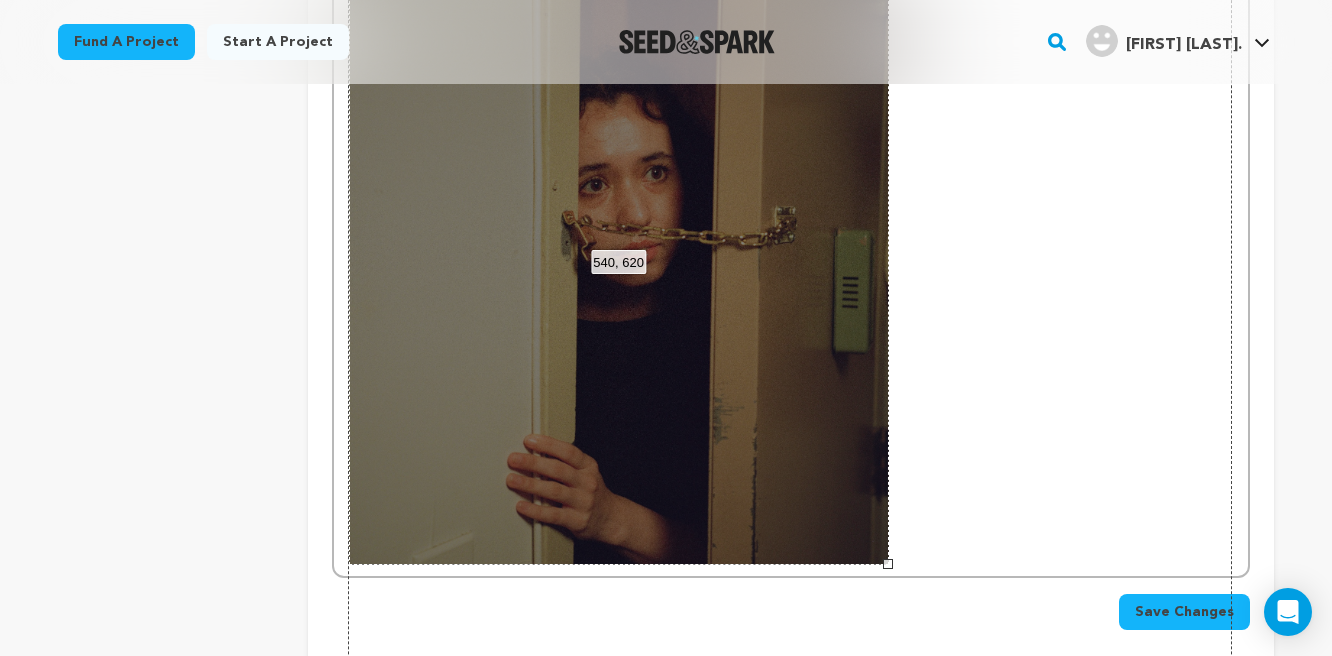 scroll, scrollTop: 1713, scrollLeft: 0, axis: vertical 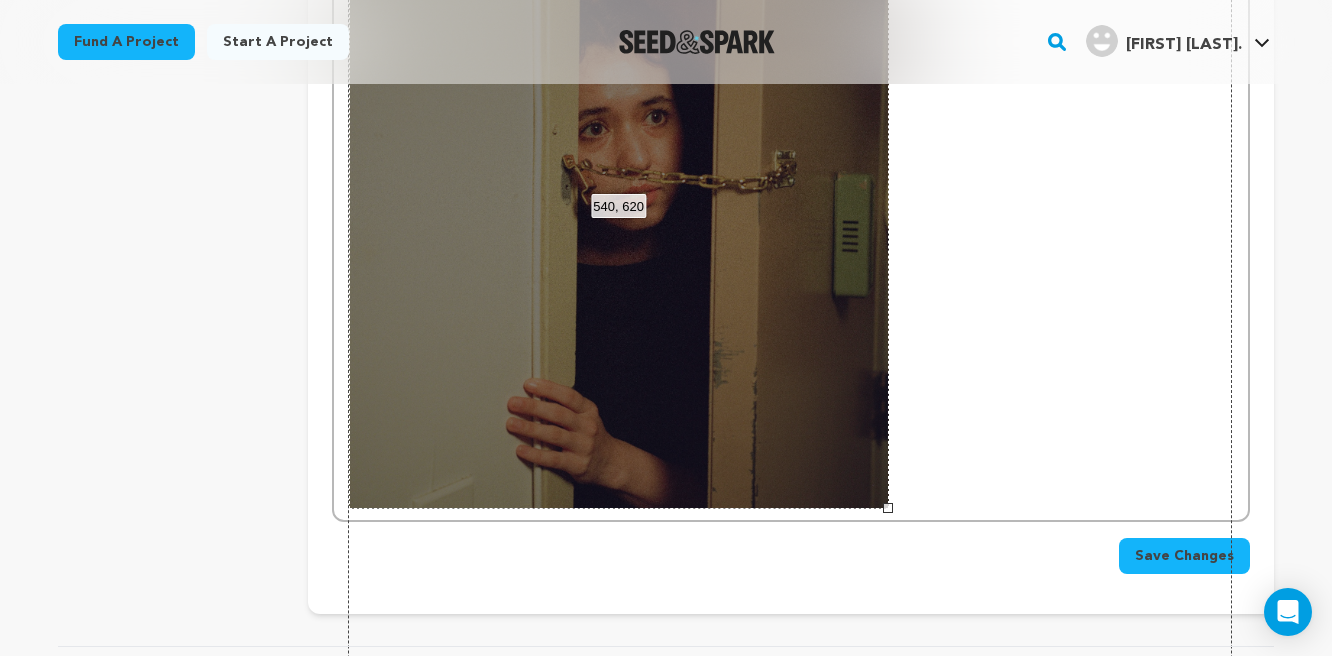 click at bounding box center (888, 508) 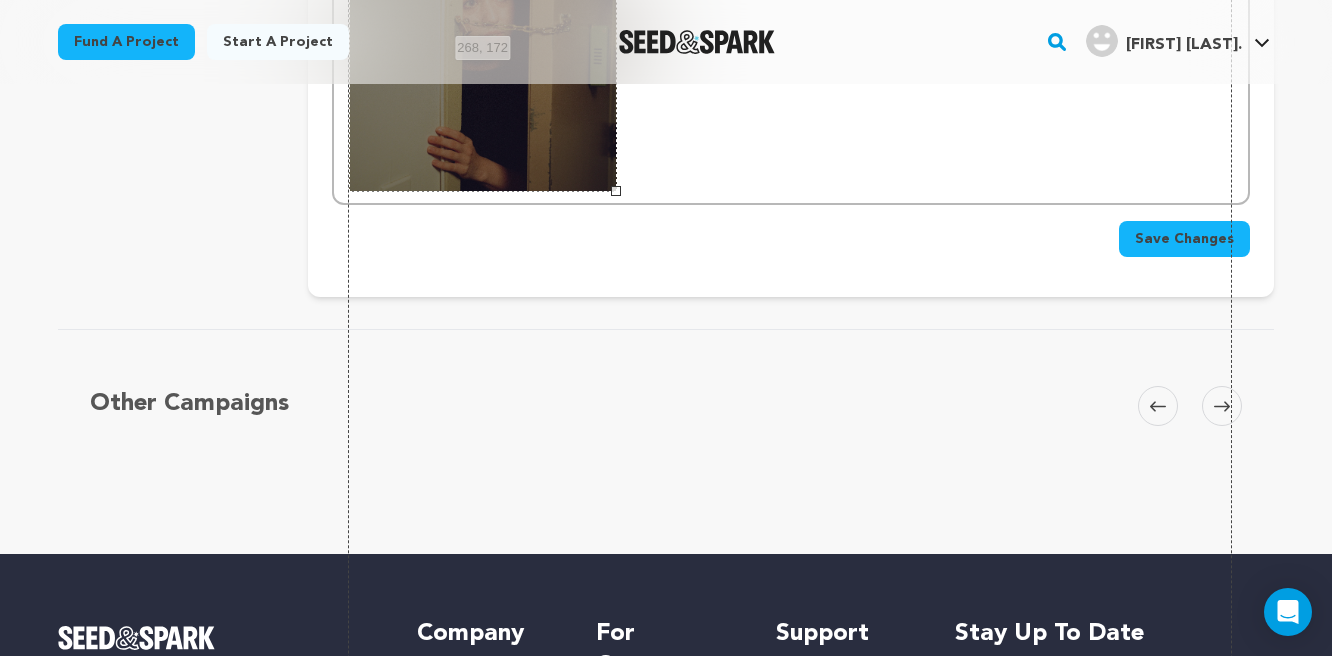 drag, startPoint x: 887, startPoint y: 504, endPoint x: 602, endPoint y: 40, distance: 544.5374 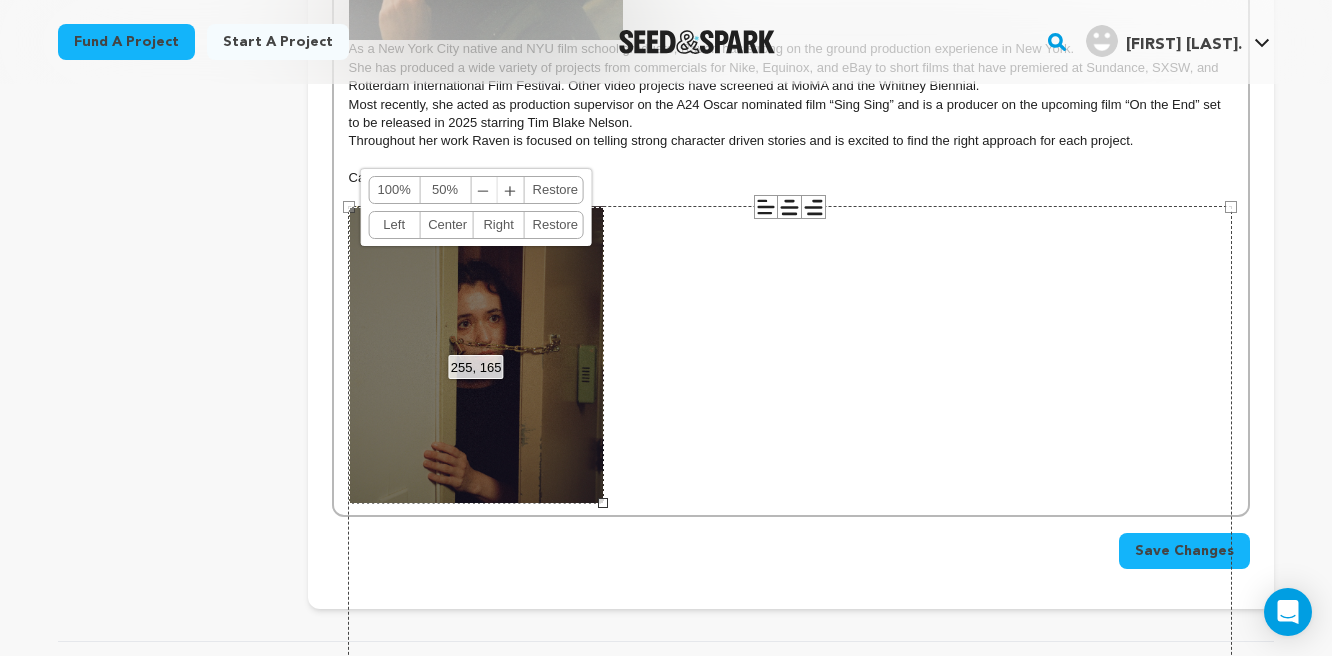 scroll, scrollTop: 1388, scrollLeft: 0, axis: vertical 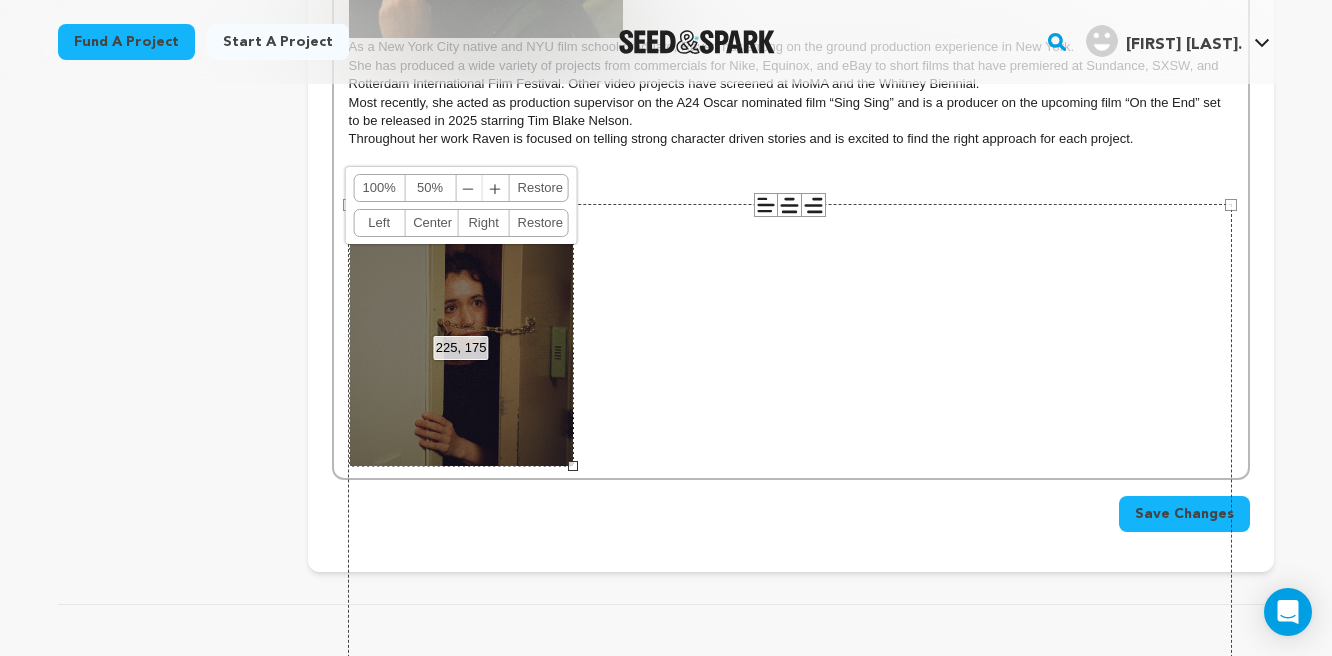 drag, startPoint x: 601, startPoint y: 502, endPoint x: 571, endPoint y: 380, distance: 125.63439 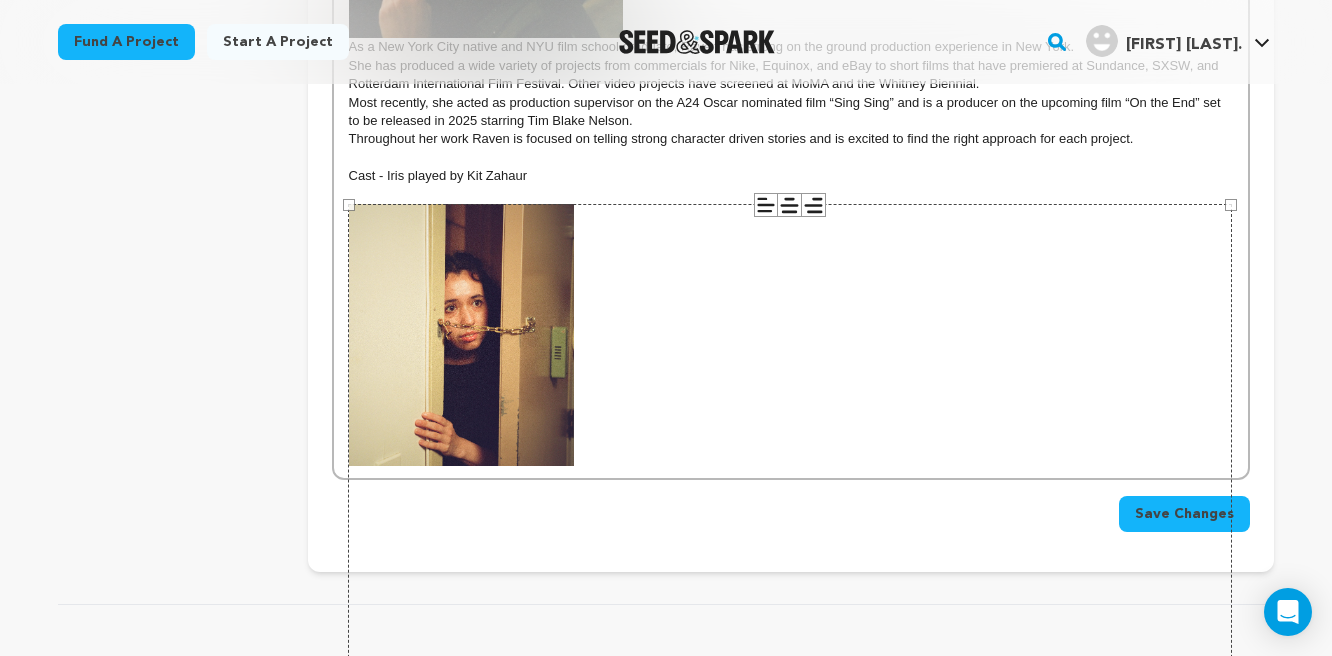 click on "884 × 1029" at bounding box center [790, 719] 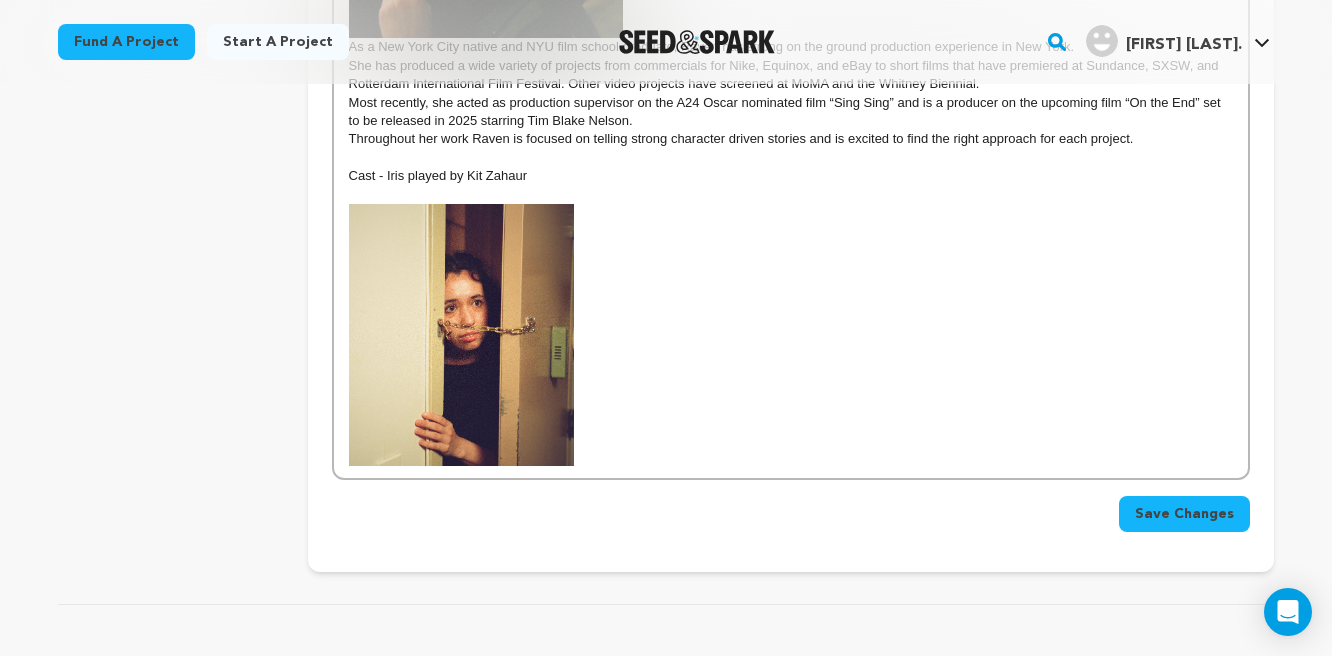 click at bounding box center [791, 335] 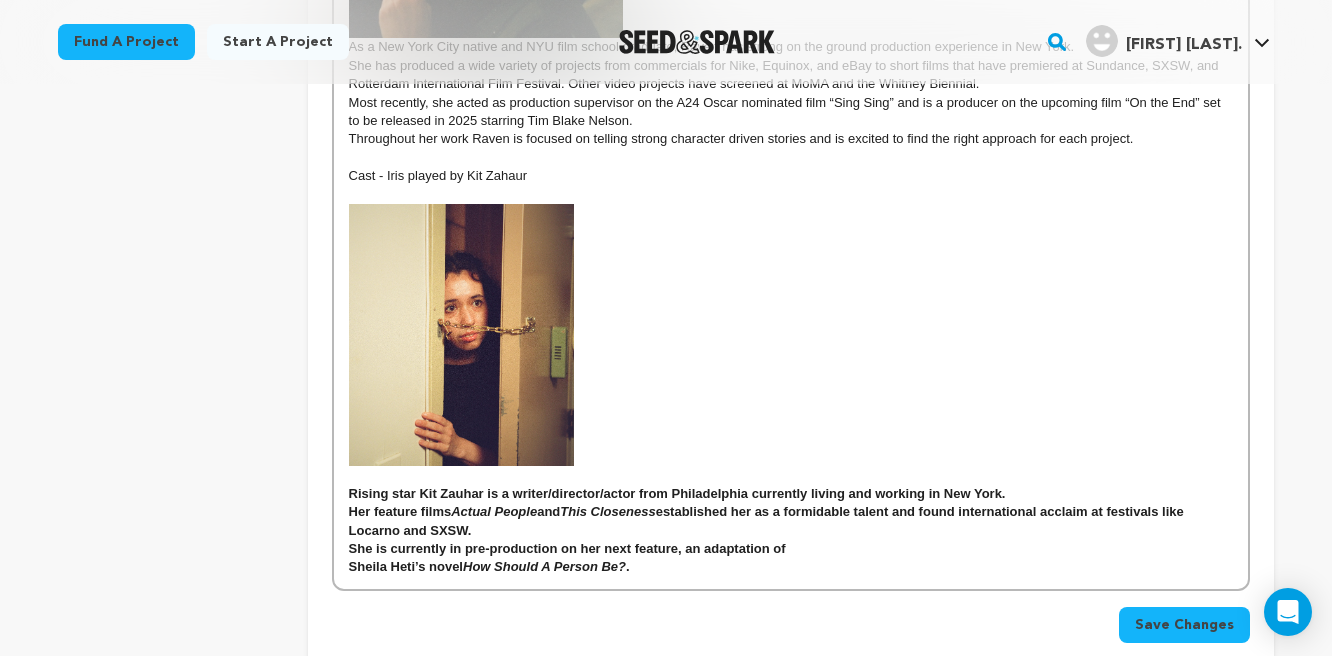 scroll, scrollTop: 408, scrollLeft: 0, axis: vertical 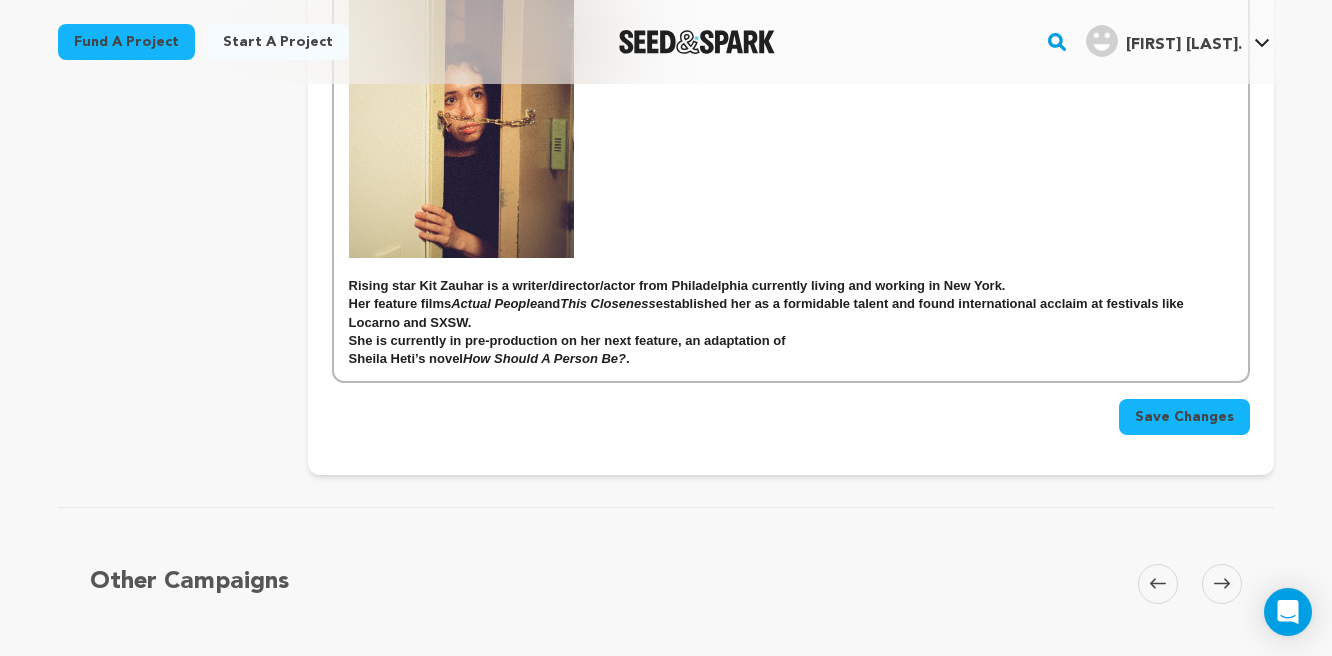 click on "Sheila Heti’s novel  How Should A Person Be? ." at bounding box center [489, 358] 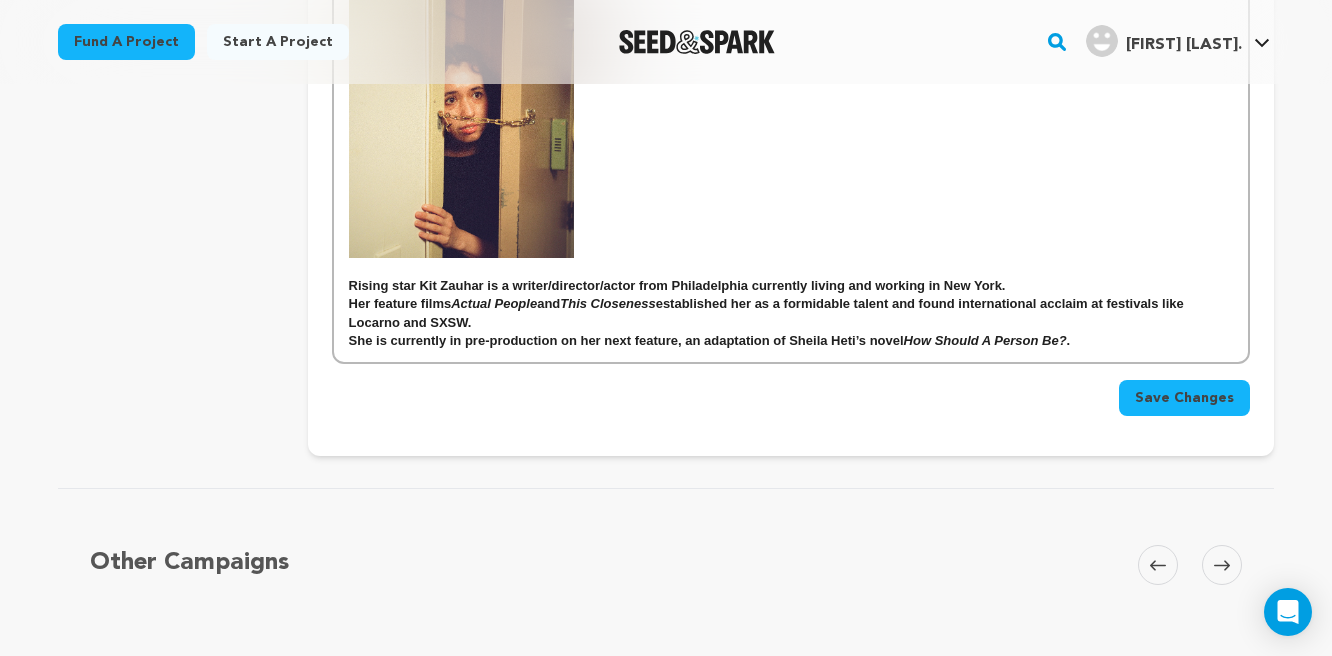 click on "She is currently in pre-production on her next feature, an adaptation of Sheila Heti’s novel  How Should A Person Be? ." at bounding box center (710, 340) 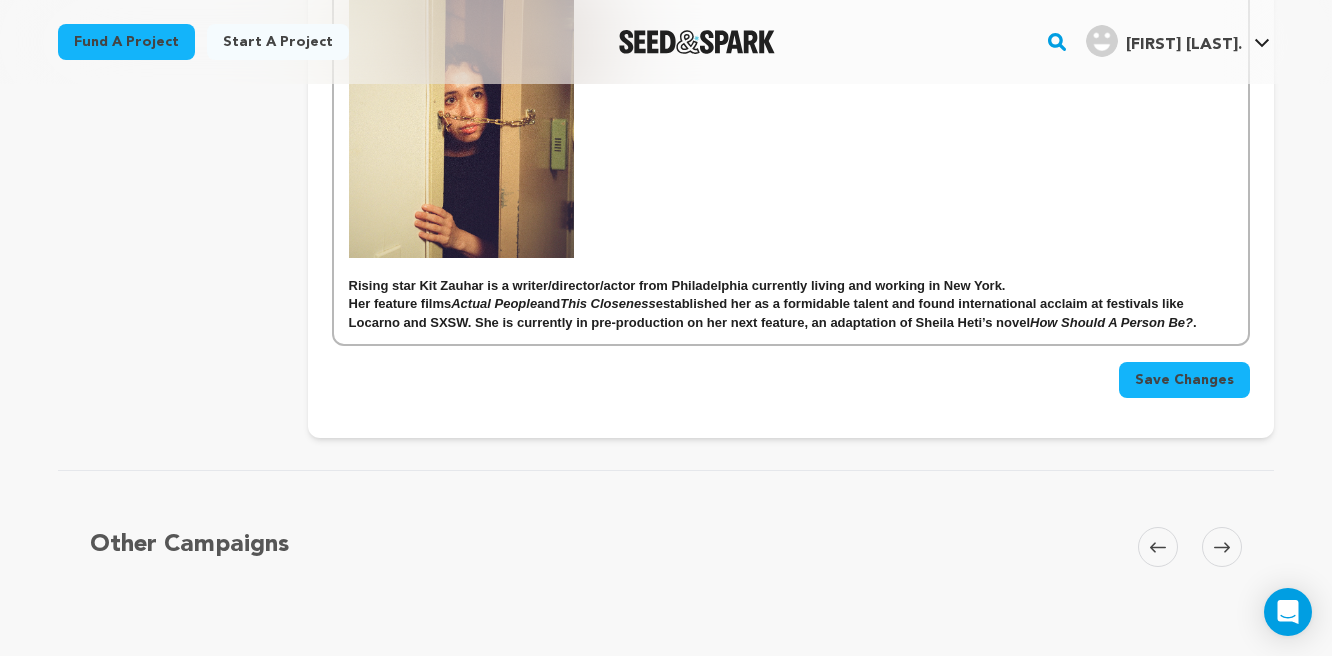 click on "Her feature films  Actual People  and  This Closeness  established her as a formidable talent and found international acclaim at festivals like Locarno and SXSW. She is currently in pre-production on her next feature, an adaptation of Sheila Heti’s novel  How Should A Person Be? ." at bounding box center (773, 312) 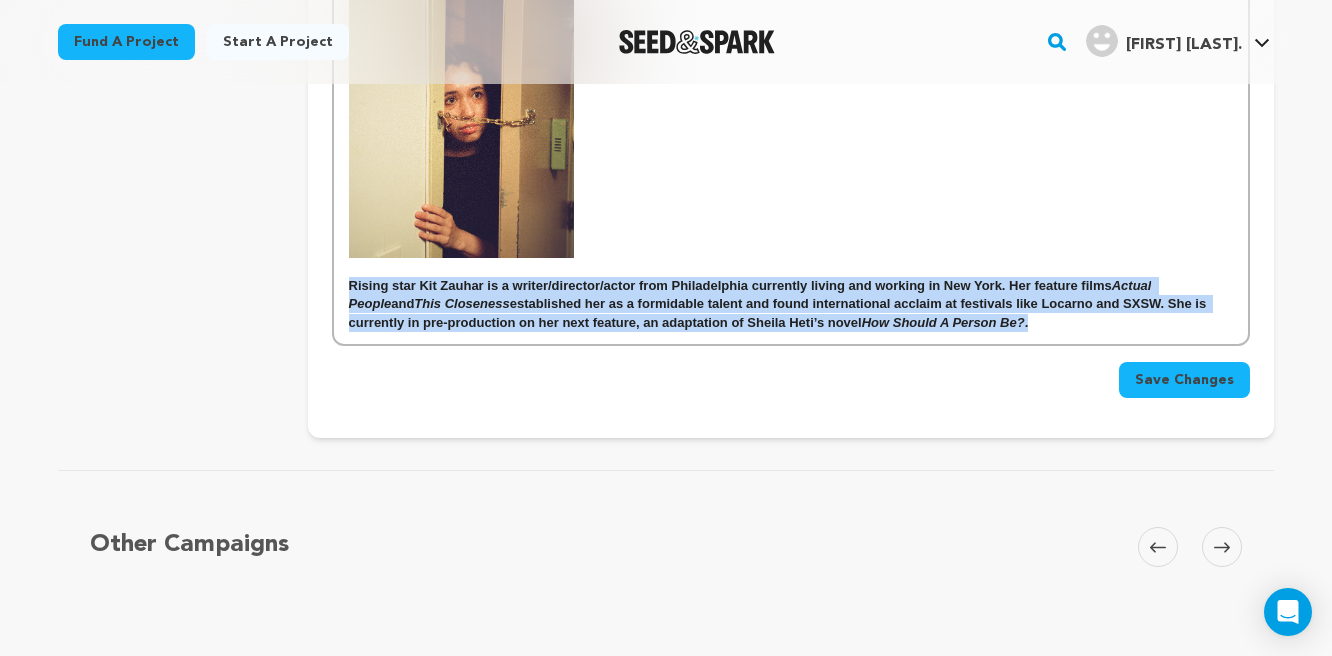 drag, startPoint x: 965, startPoint y: 326, endPoint x: 340, endPoint y: 291, distance: 625.97925 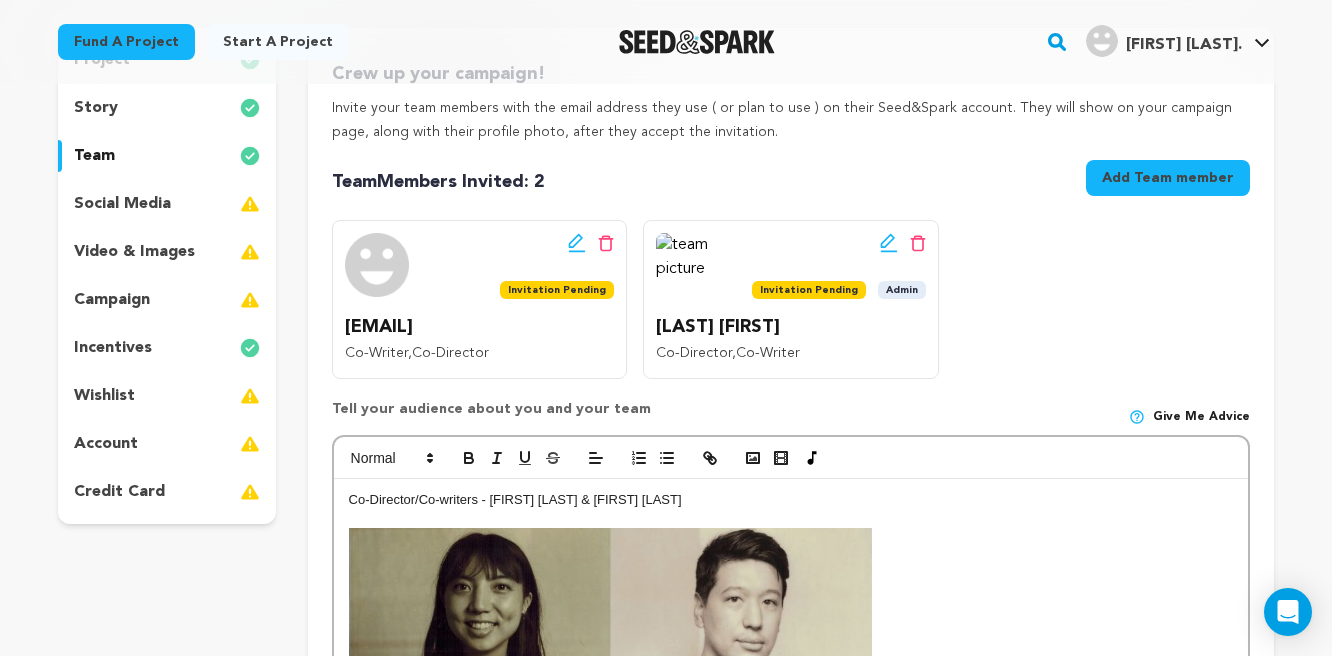 scroll, scrollTop: 240, scrollLeft: 0, axis: vertical 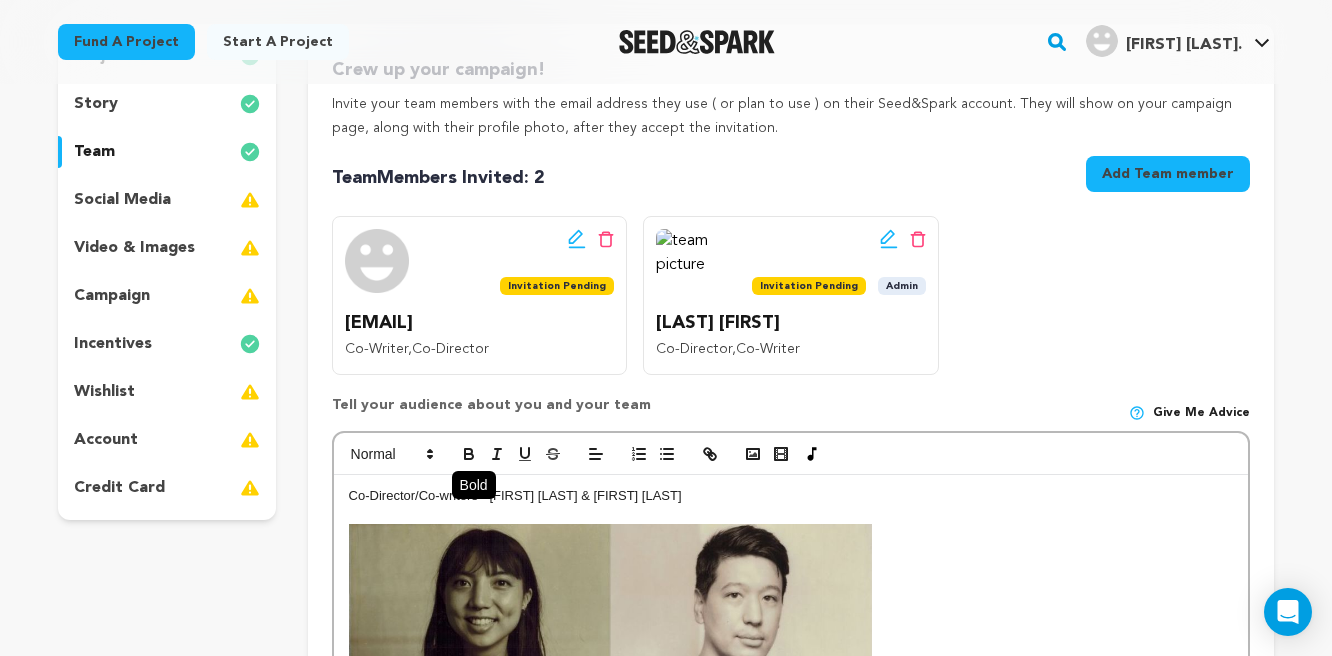 click 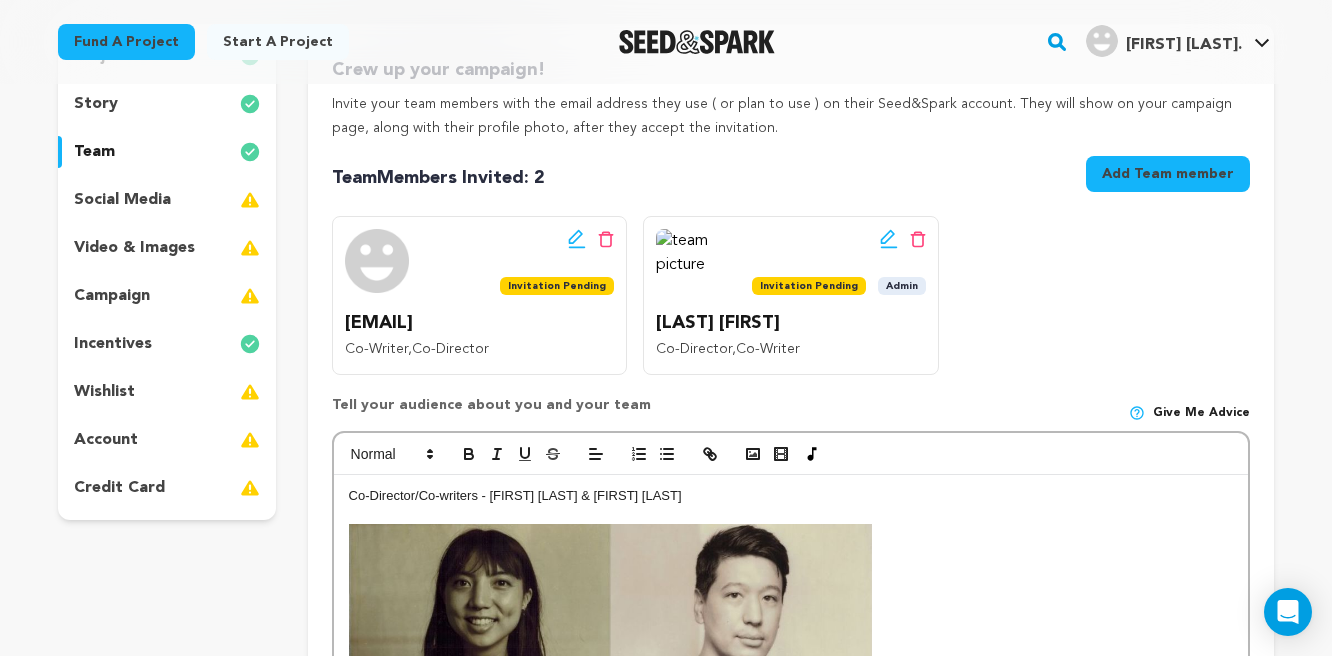 click on "Co-Director/Co-writers - [FIRST] [LAST] & [FIRST] [LAST]" at bounding box center (791, 496) 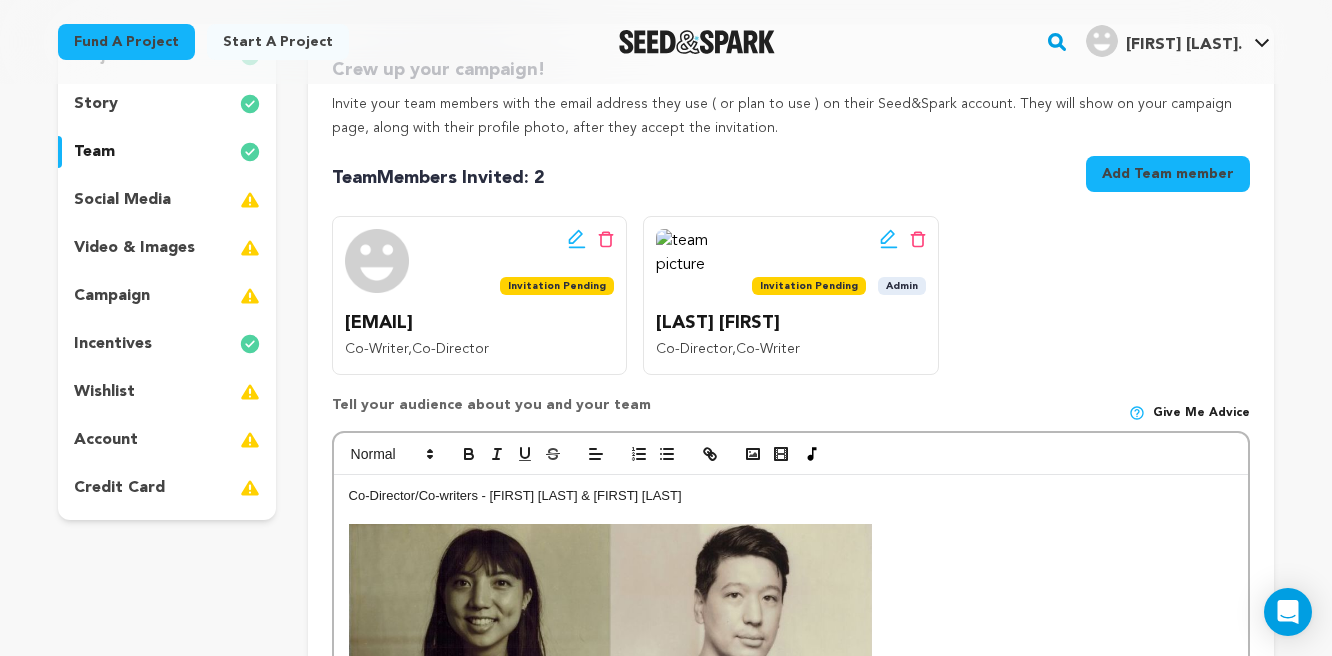 click on "Co-Director/Co-writers - [FIRST] [LAST] & [FIRST] [LAST]" at bounding box center (791, 496) 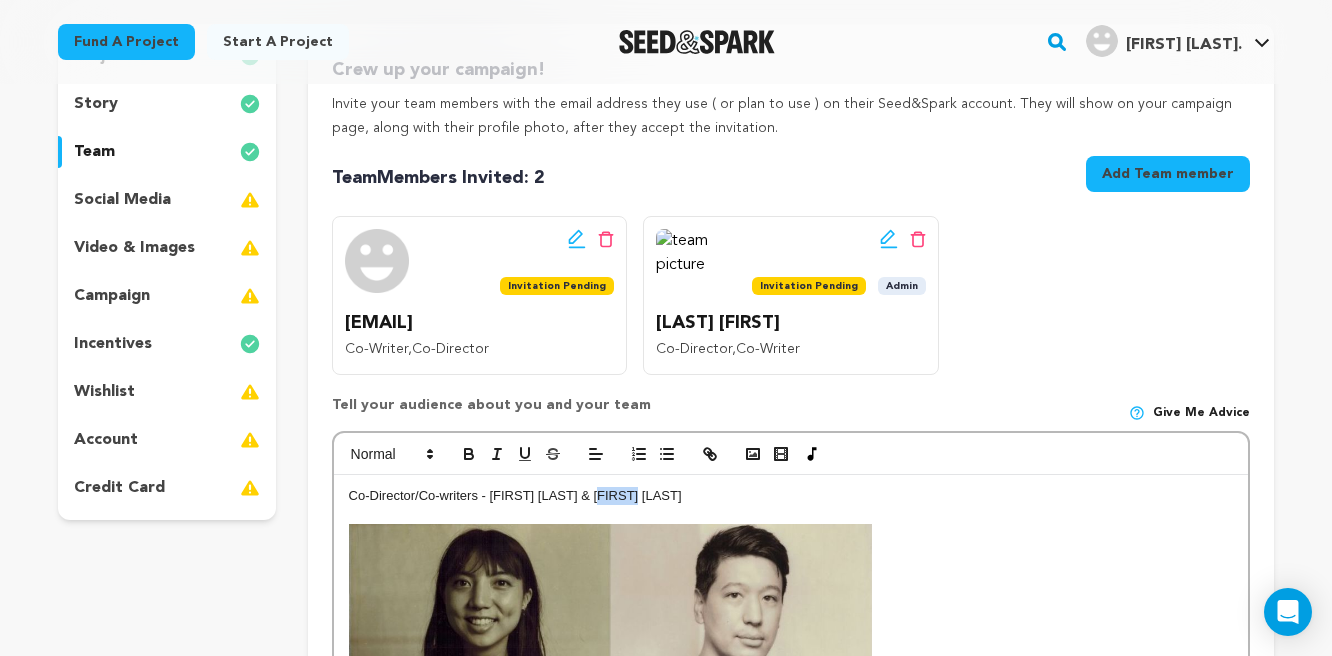 click on "Co-Director/Co-writers - [FIRST] [LAST] & [FIRST] [LAST]" at bounding box center (791, 496) 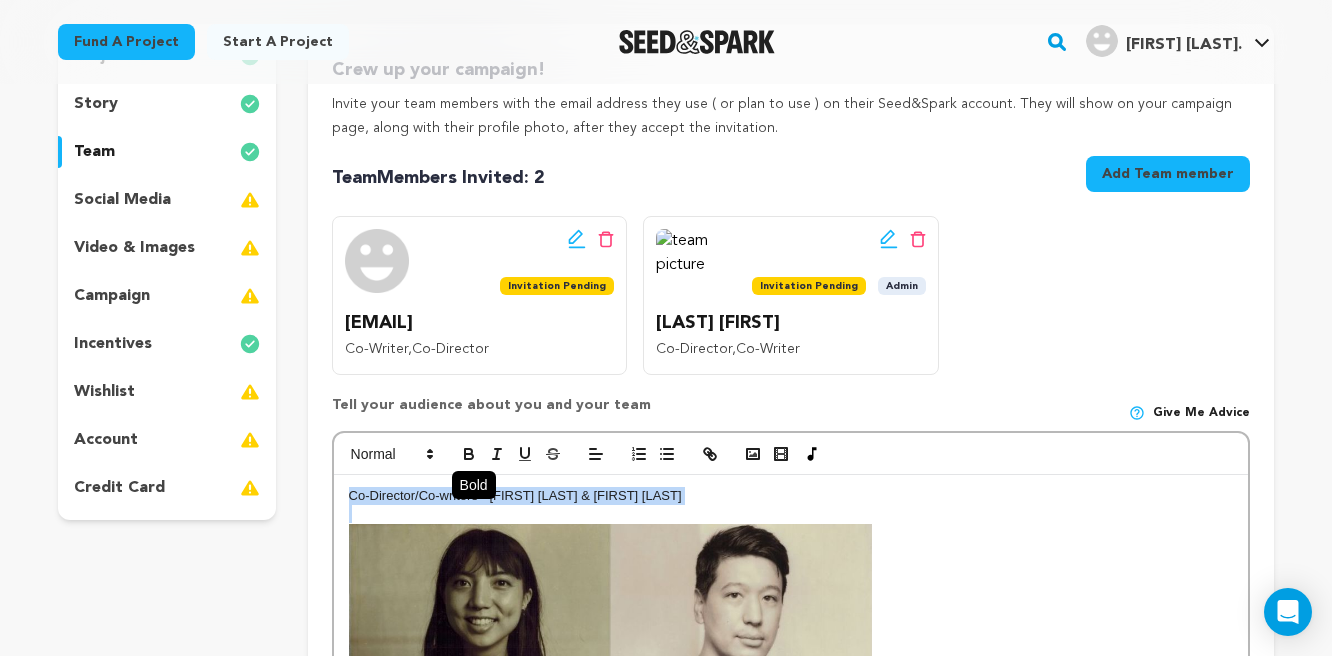 click 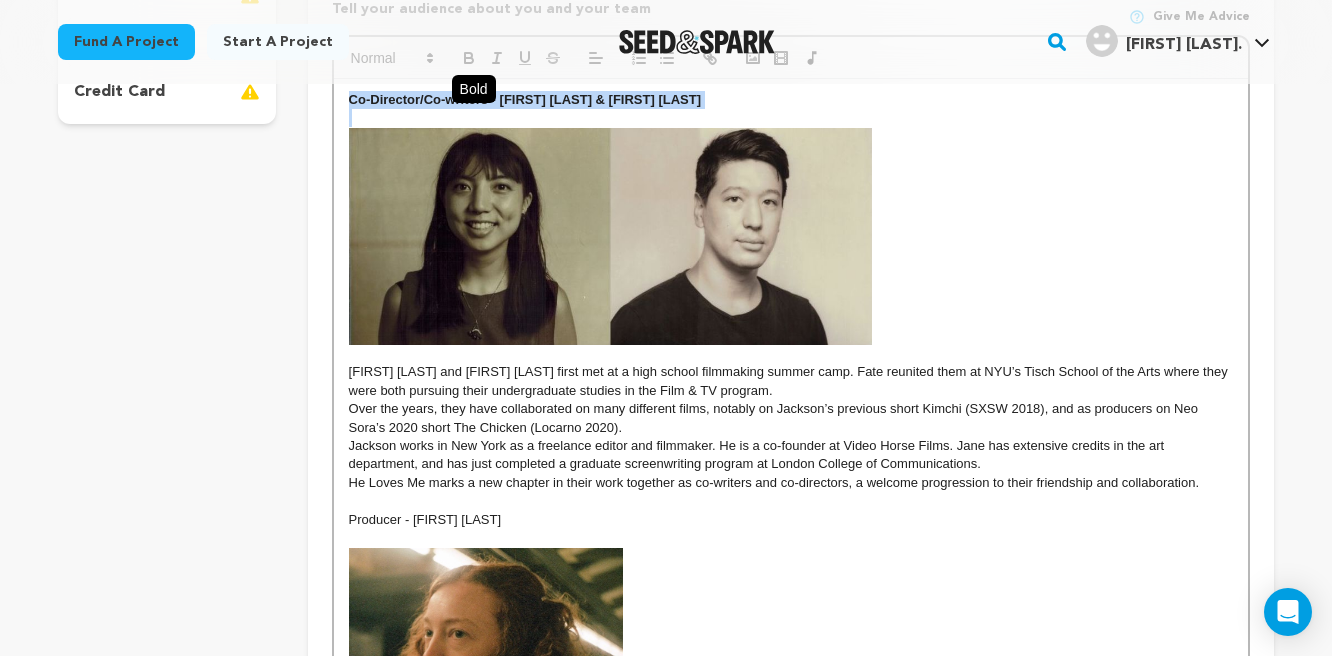 scroll, scrollTop: 676, scrollLeft: 0, axis: vertical 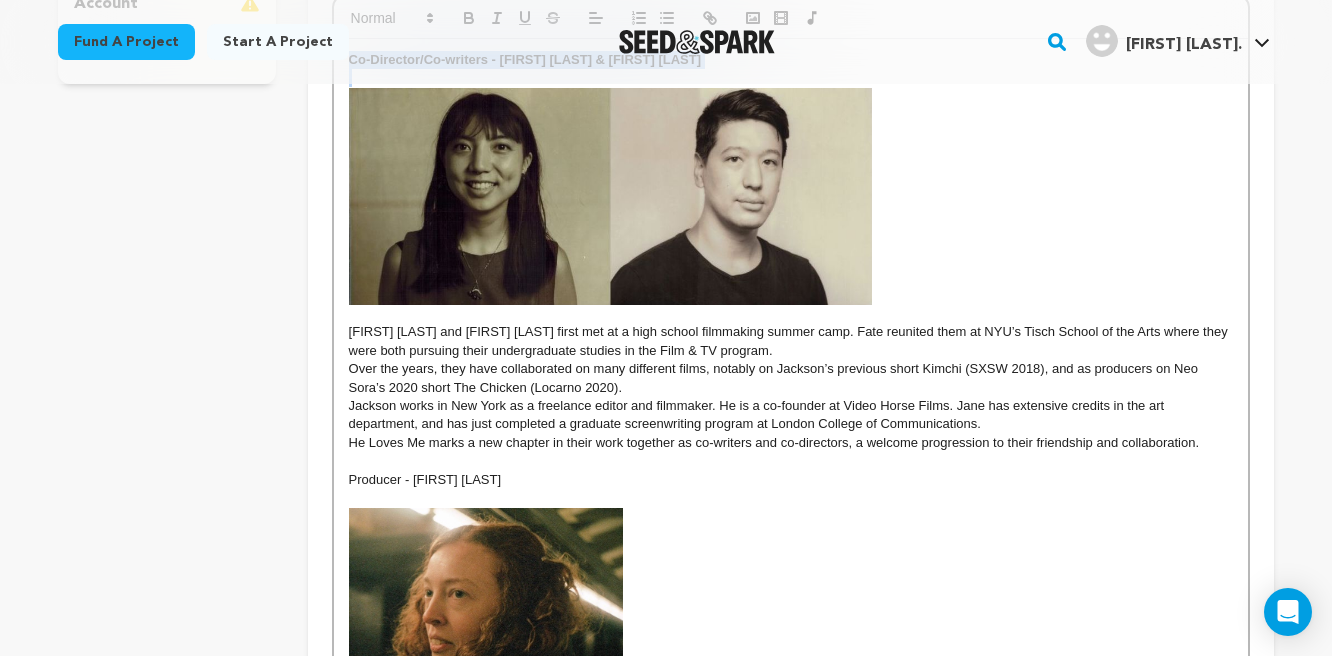 click on "Producer - [FIRST] [LAST]" at bounding box center (791, 480) 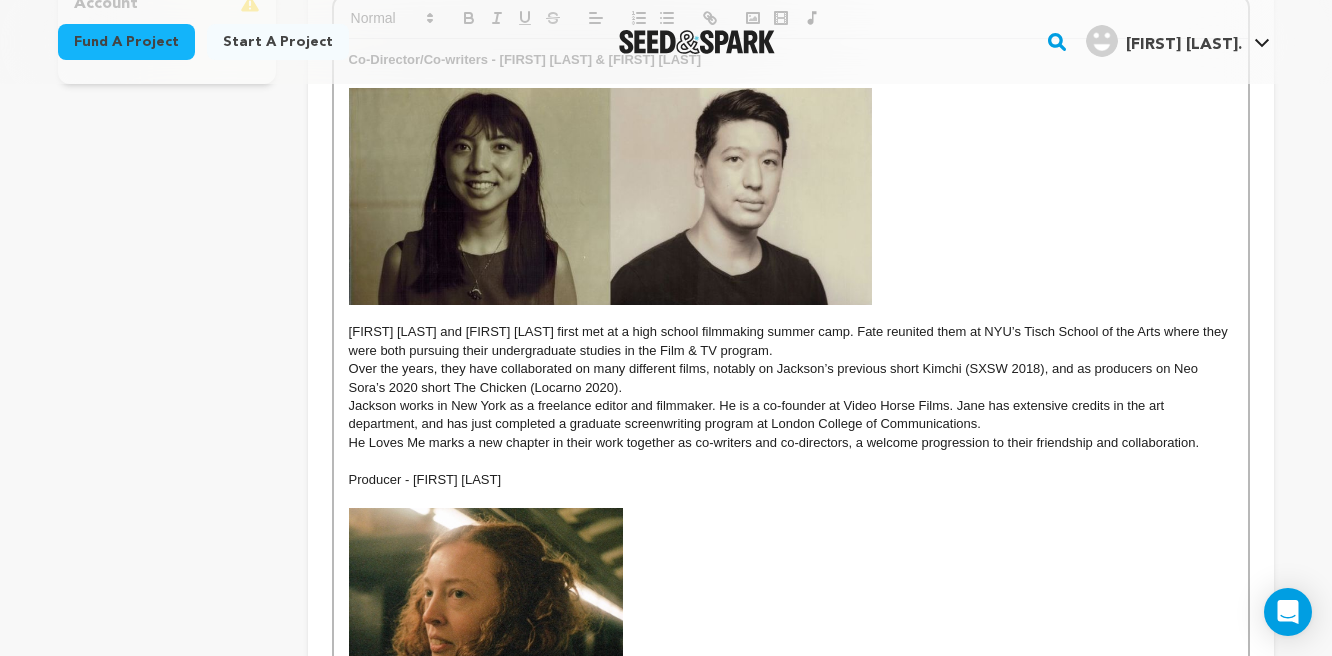 click on "Producer - [FIRST] [LAST]" at bounding box center [791, 480] 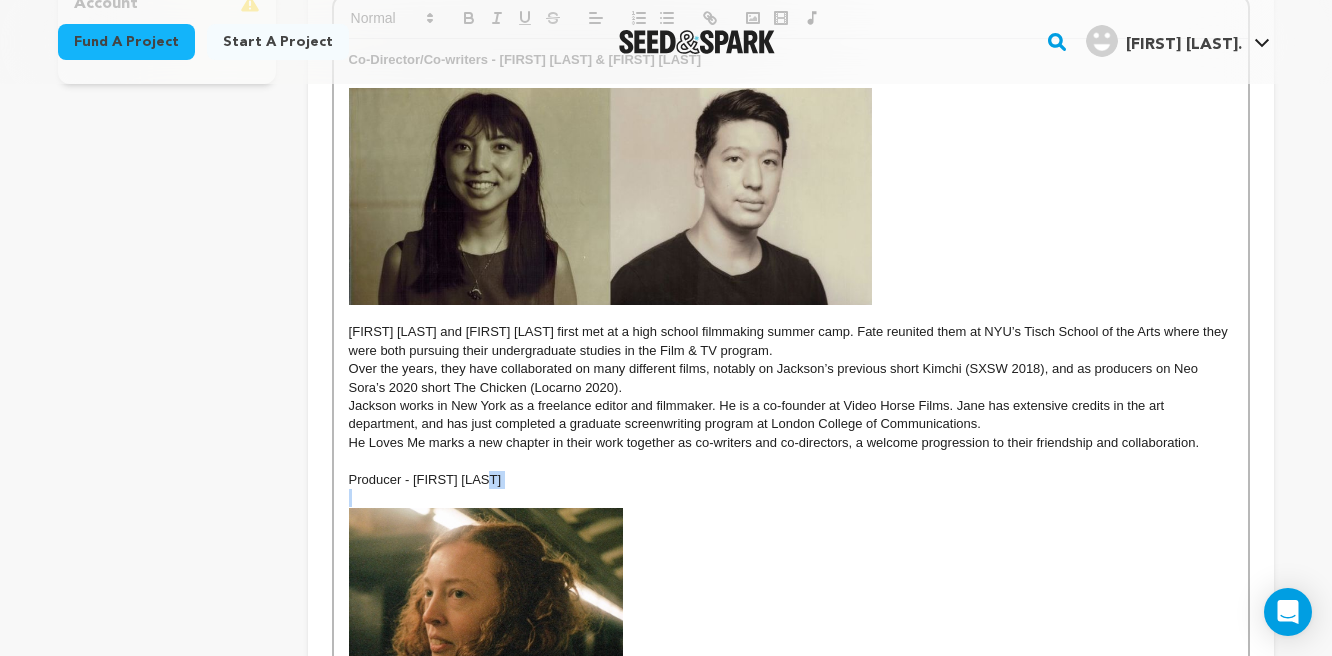 click on "Producer - [FIRST] [LAST]" at bounding box center (791, 480) 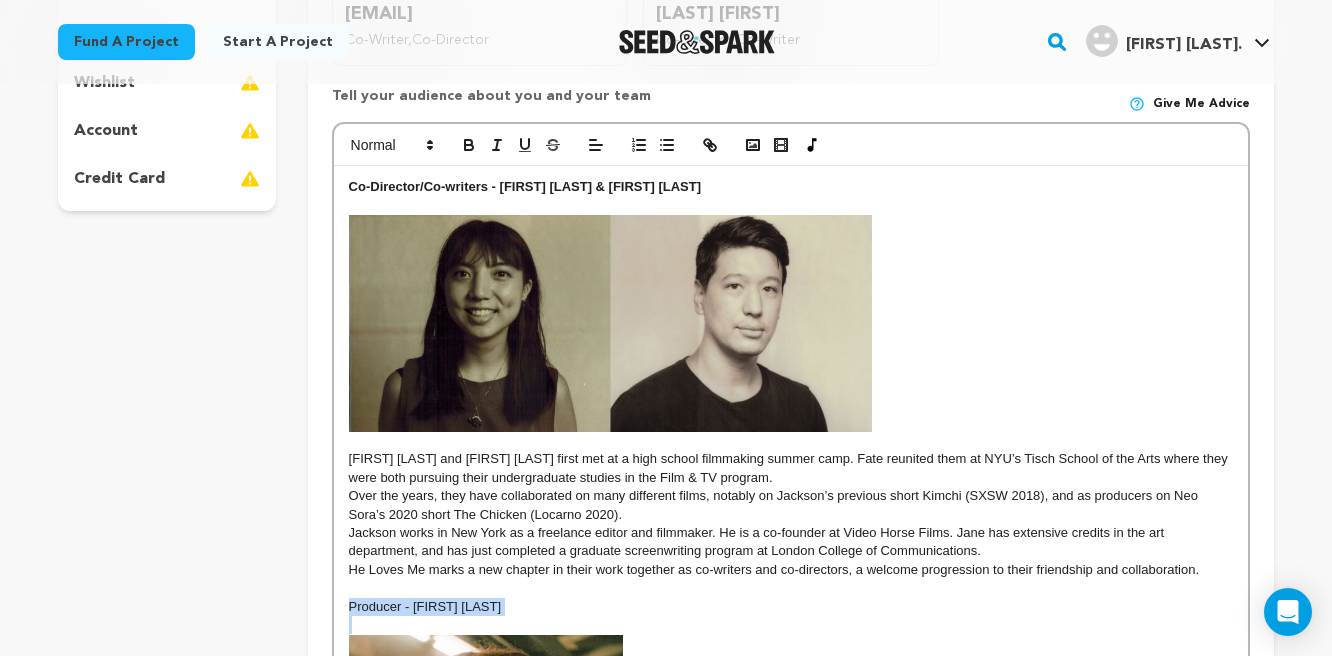 scroll, scrollTop: 340, scrollLeft: 0, axis: vertical 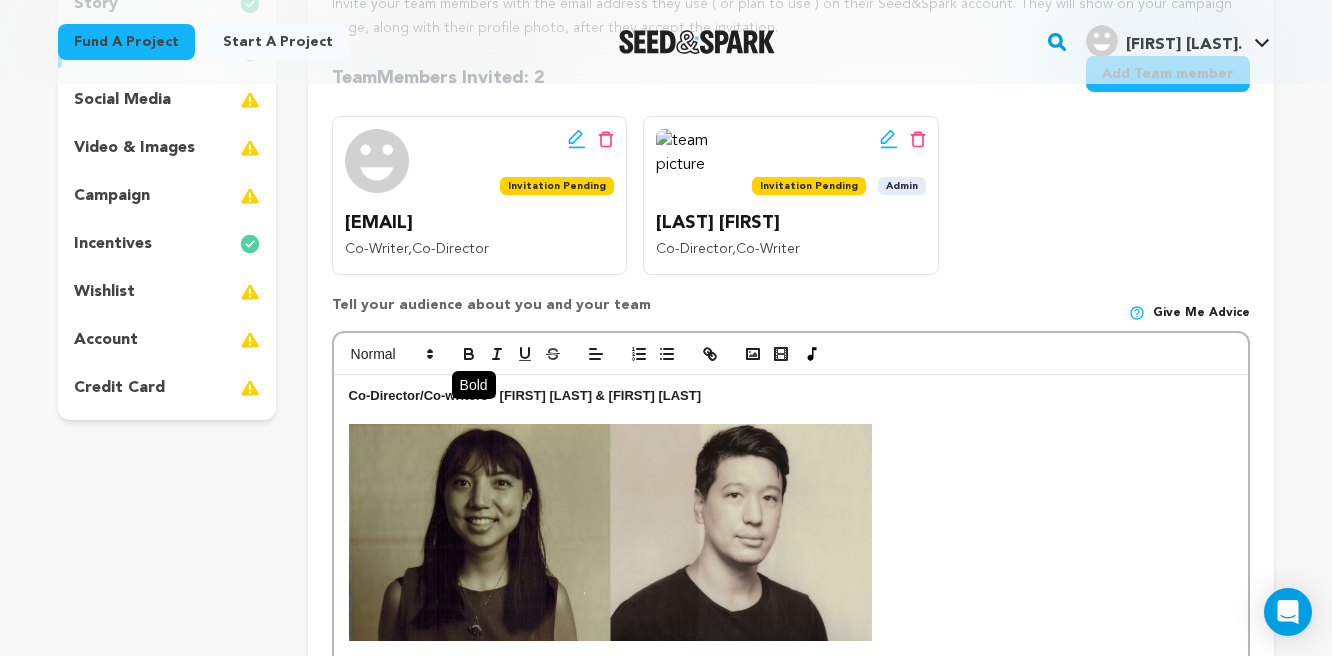 click 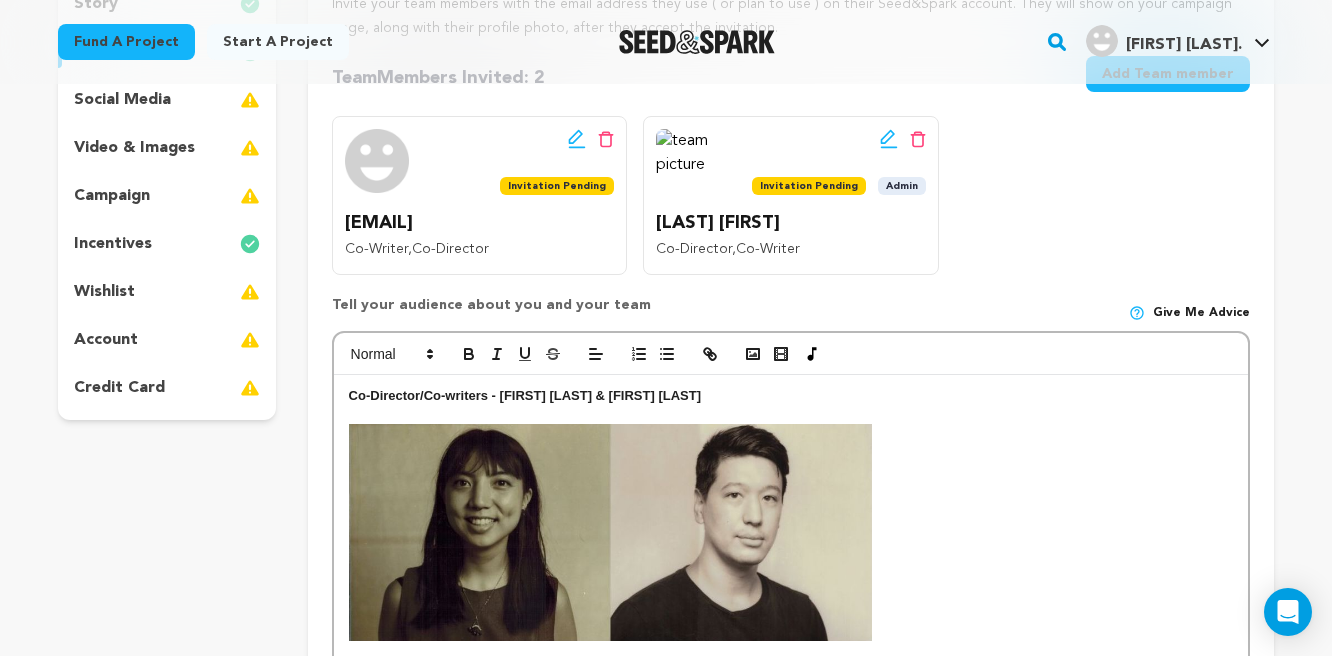 click on "project
story
team
social media
video & images
campaign
incentives
wishlist" at bounding box center (666, 809) 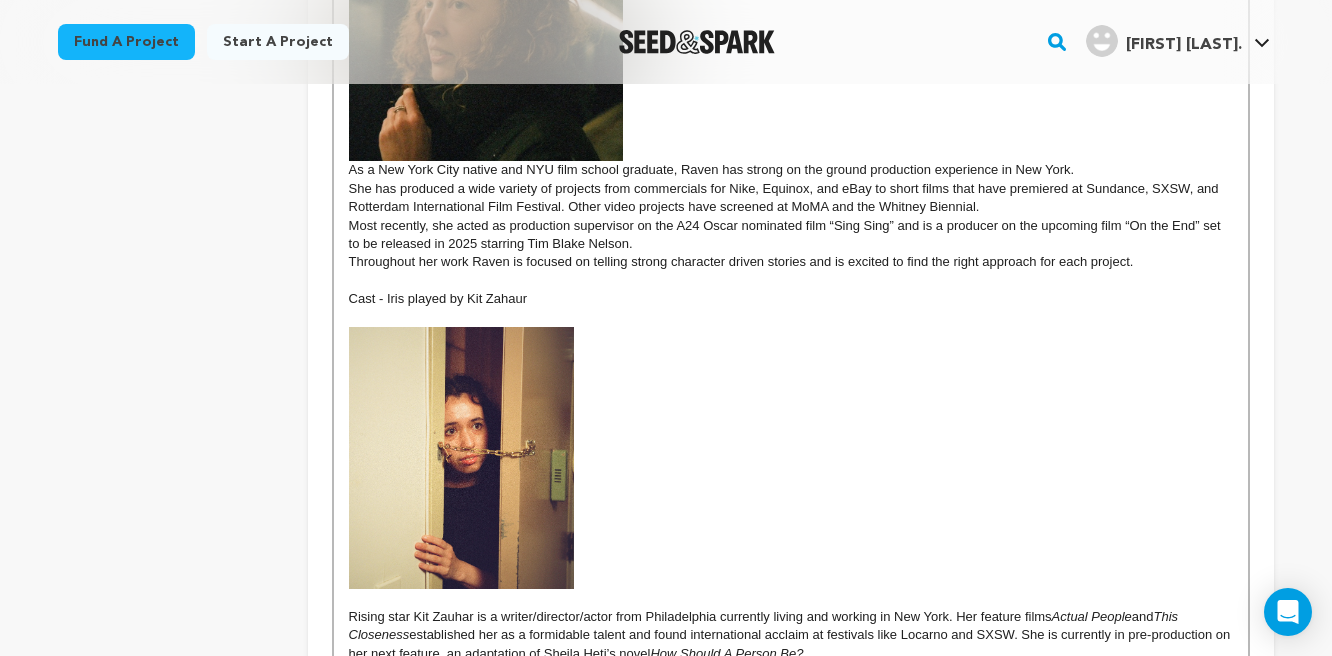 scroll, scrollTop: 1291, scrollLeft: 0, axis: vertical 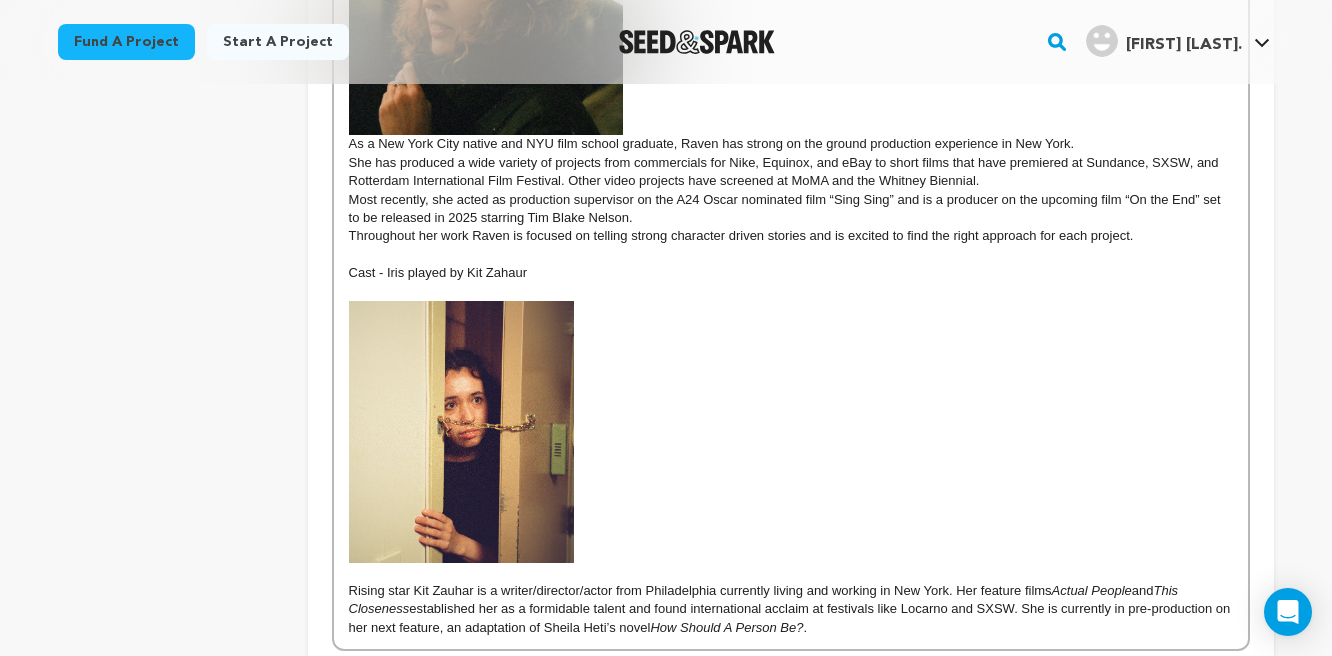 click on "Cast - Iris played by Kit Zahaur" at bounding box center (791, 273) 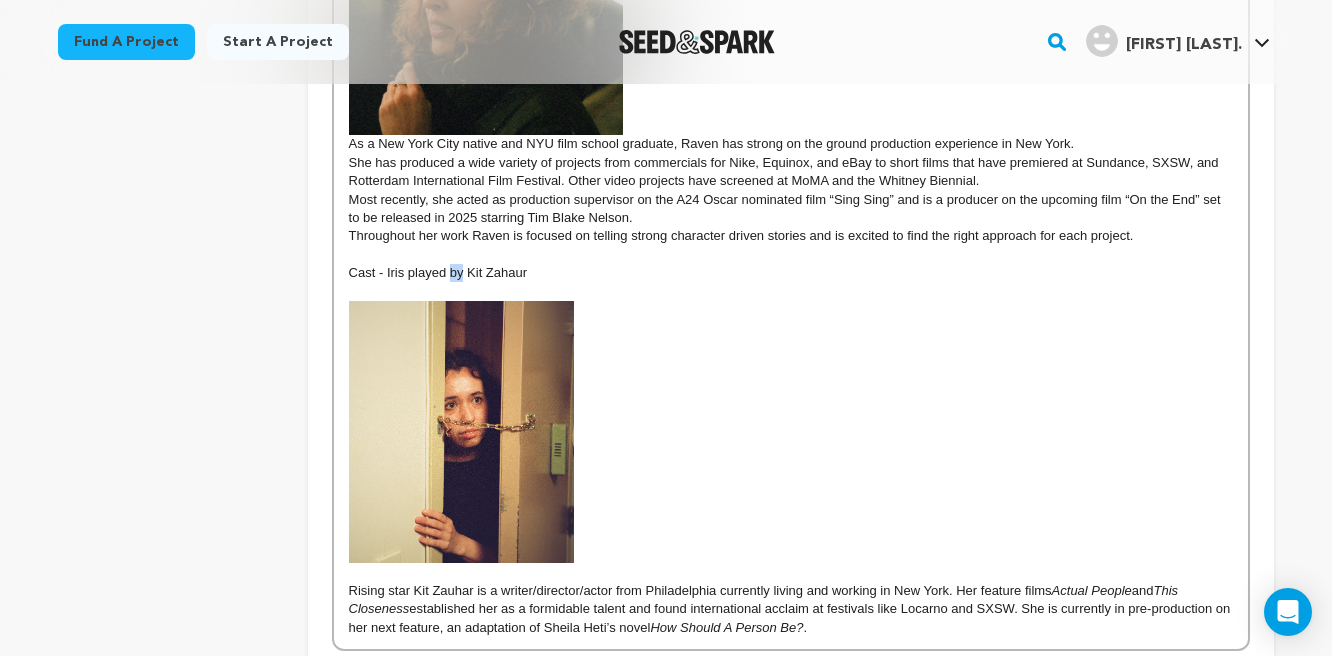 click on "Cast - Iris played by Kit Zahaur" at bounding box center [791, 273] 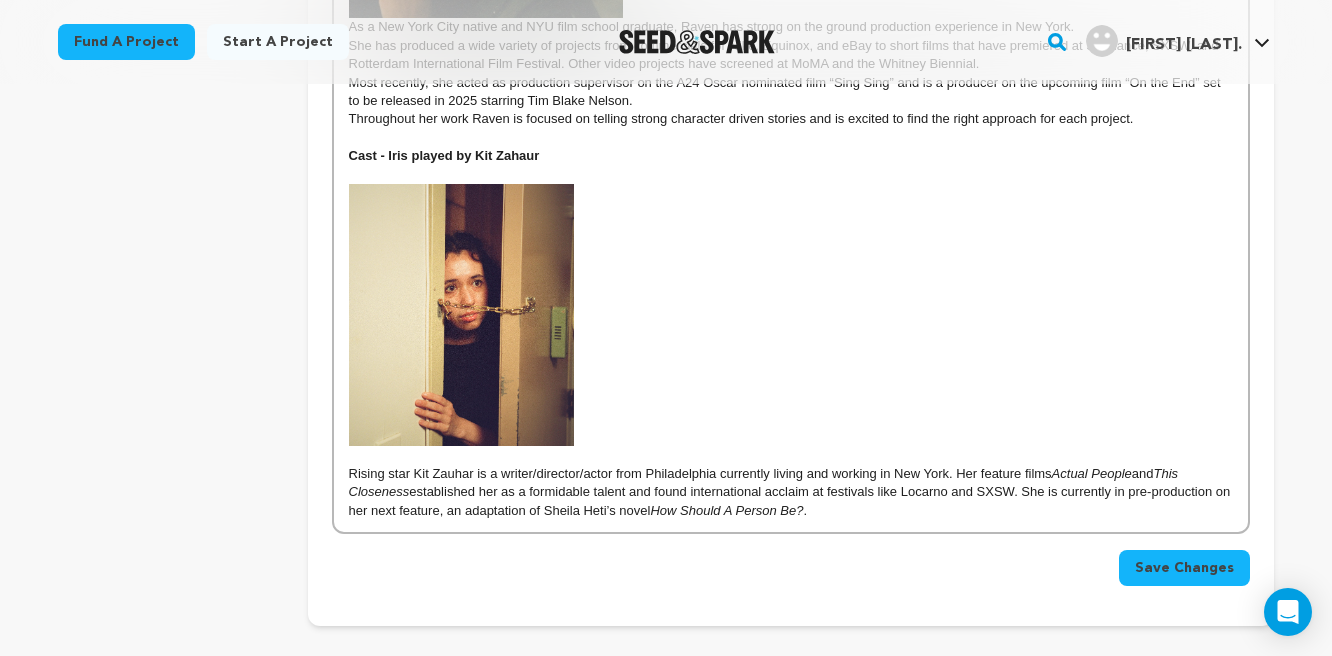 scroll, scrollTop: 1464, scrollLeft: 0, axis: vertical 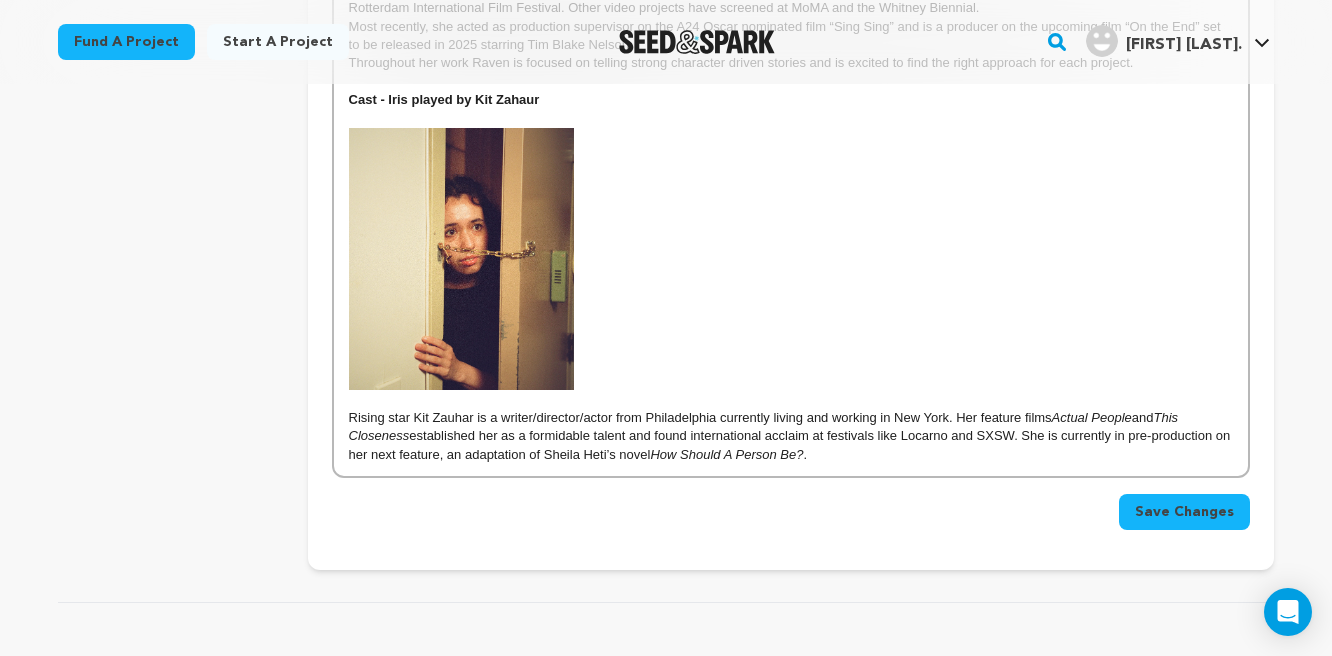 click at bounding box center [791, 259] 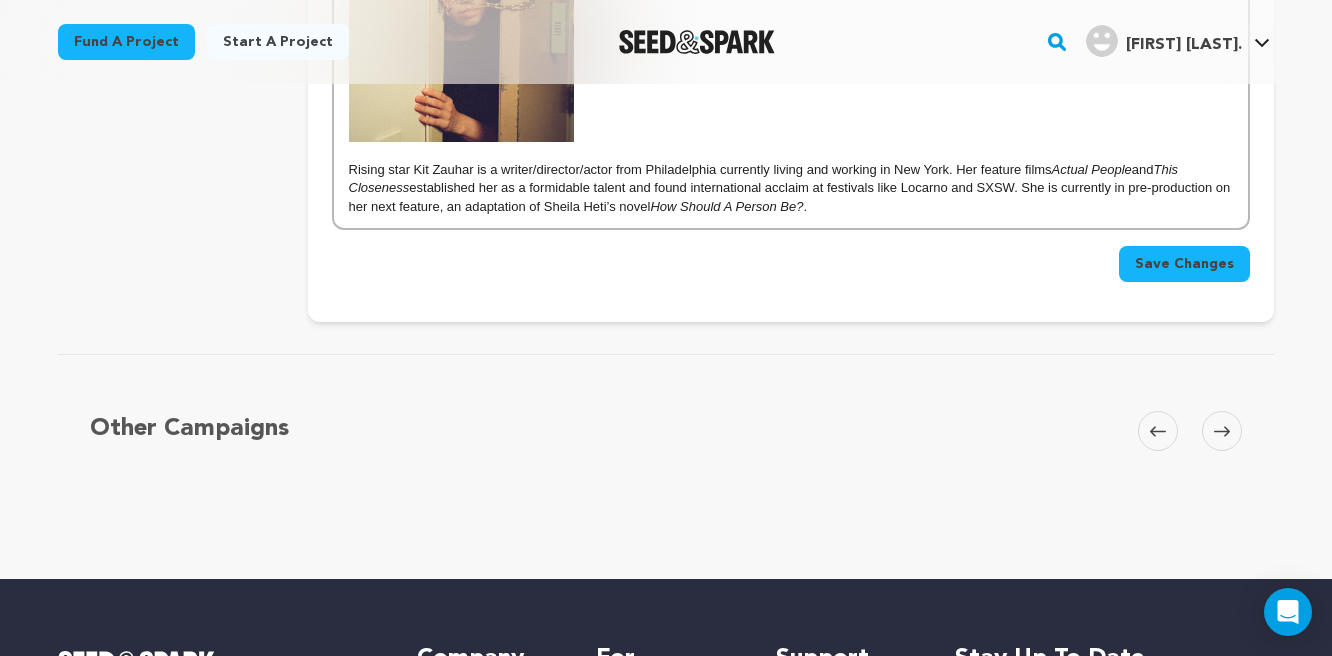scroll, scrollTop: 1716, scrollLeft: 0, axis: vertical 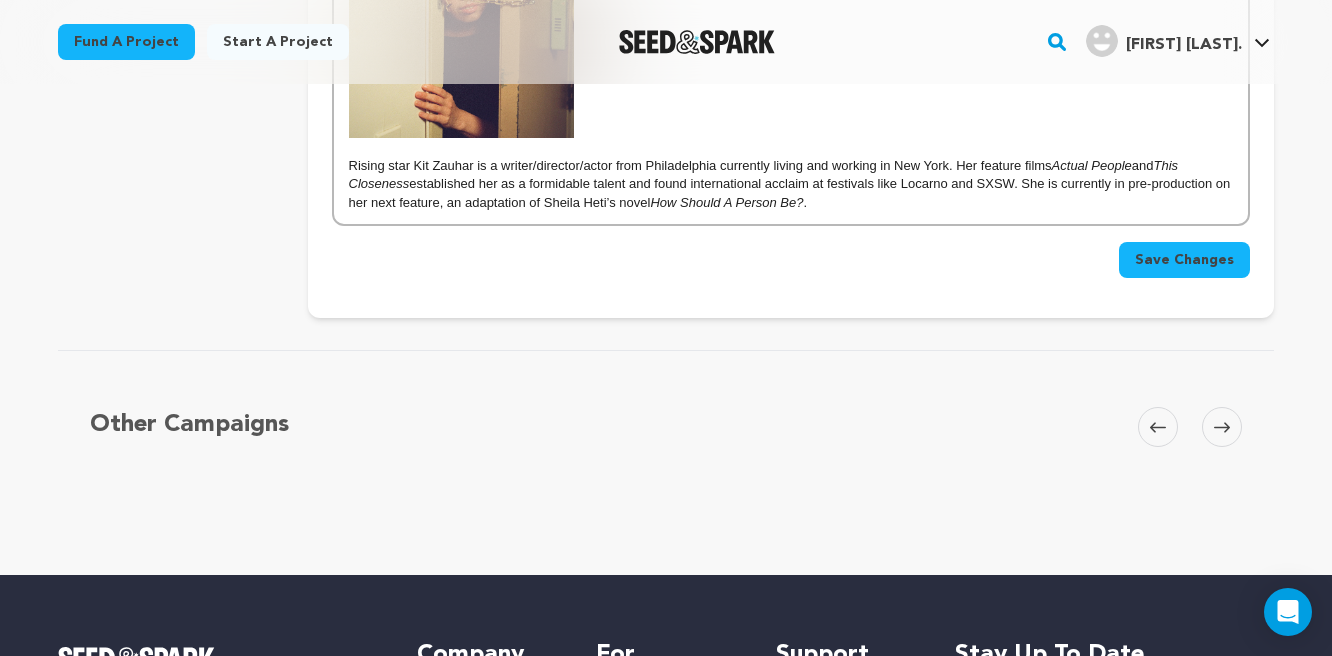 click on "Save Changes" at bounding box center [1184, 260] 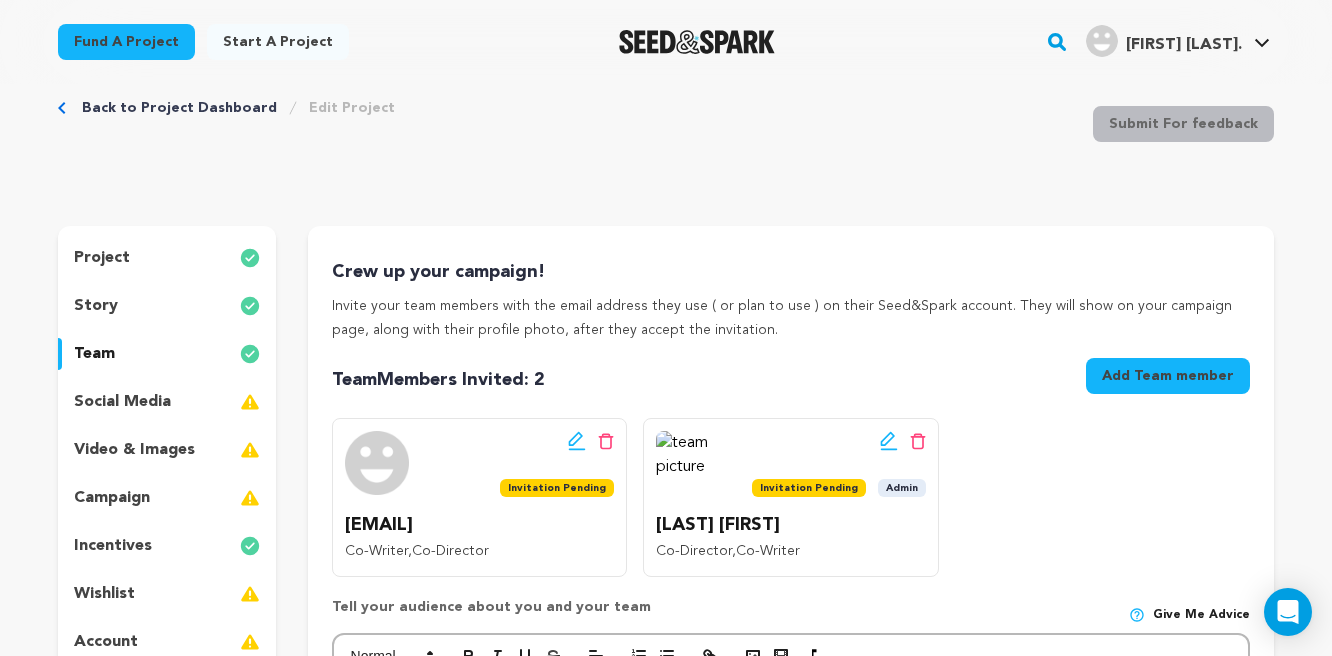 scroll, scrollTop: 0, scrollLeft: 0, axis: both 